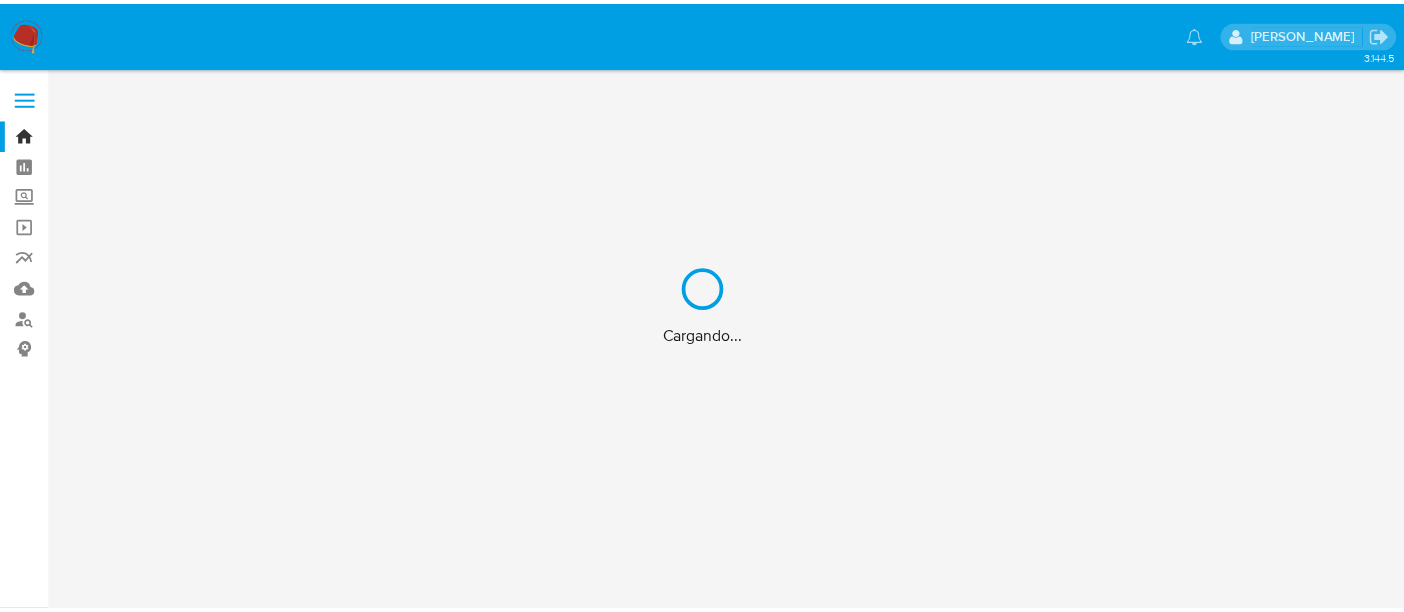 scroll, scrollTop: 0, scrollLeft: 0, axis: both 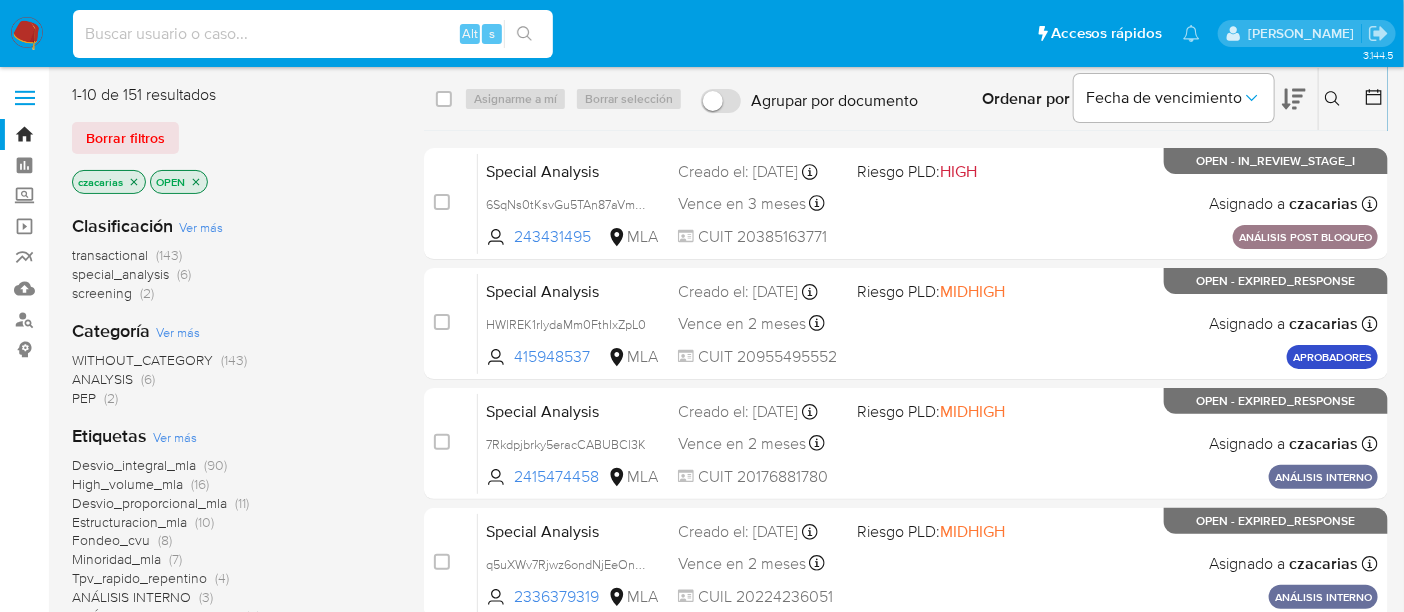 click at bounding box center [313, 34] 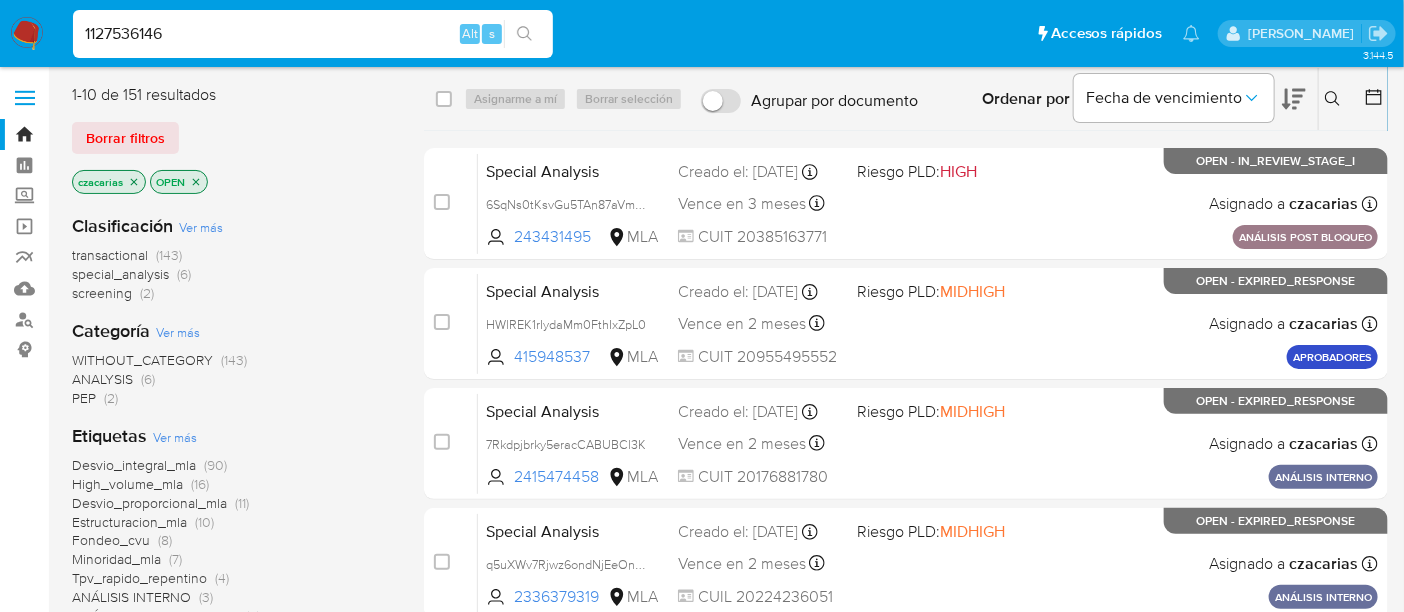 type on "1127536146" 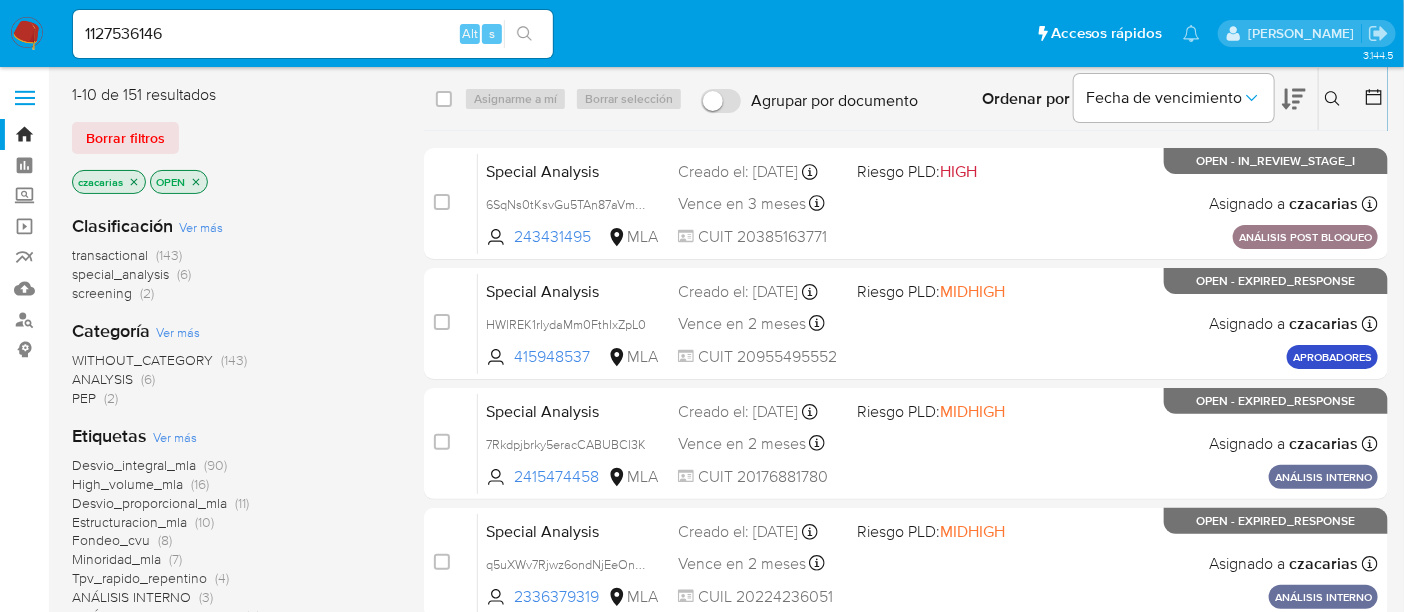 click 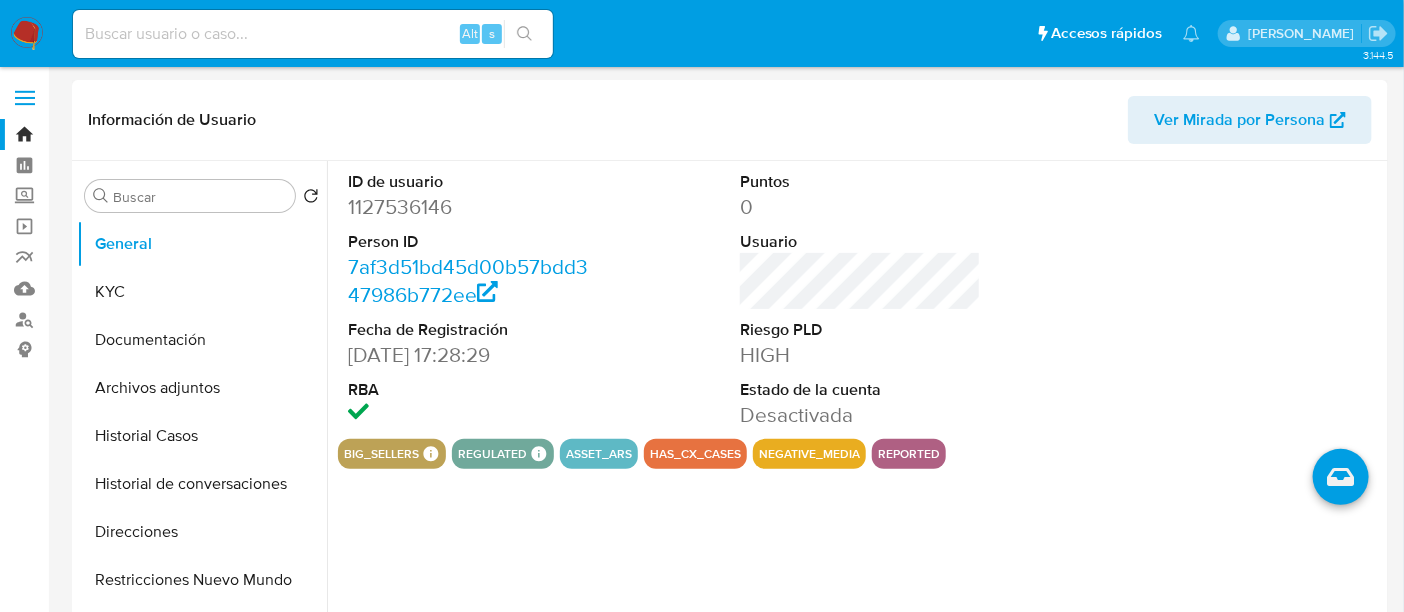 select on "10" 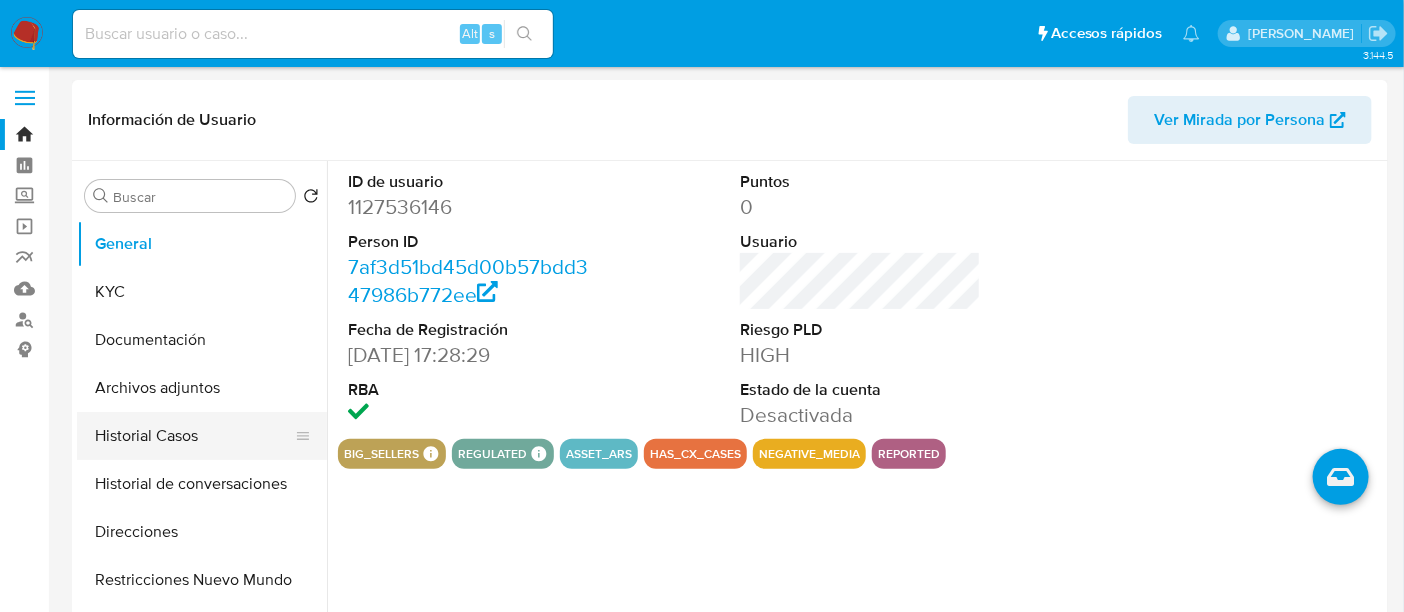 click on "Historial Casos" at bounding box center (194, 436) 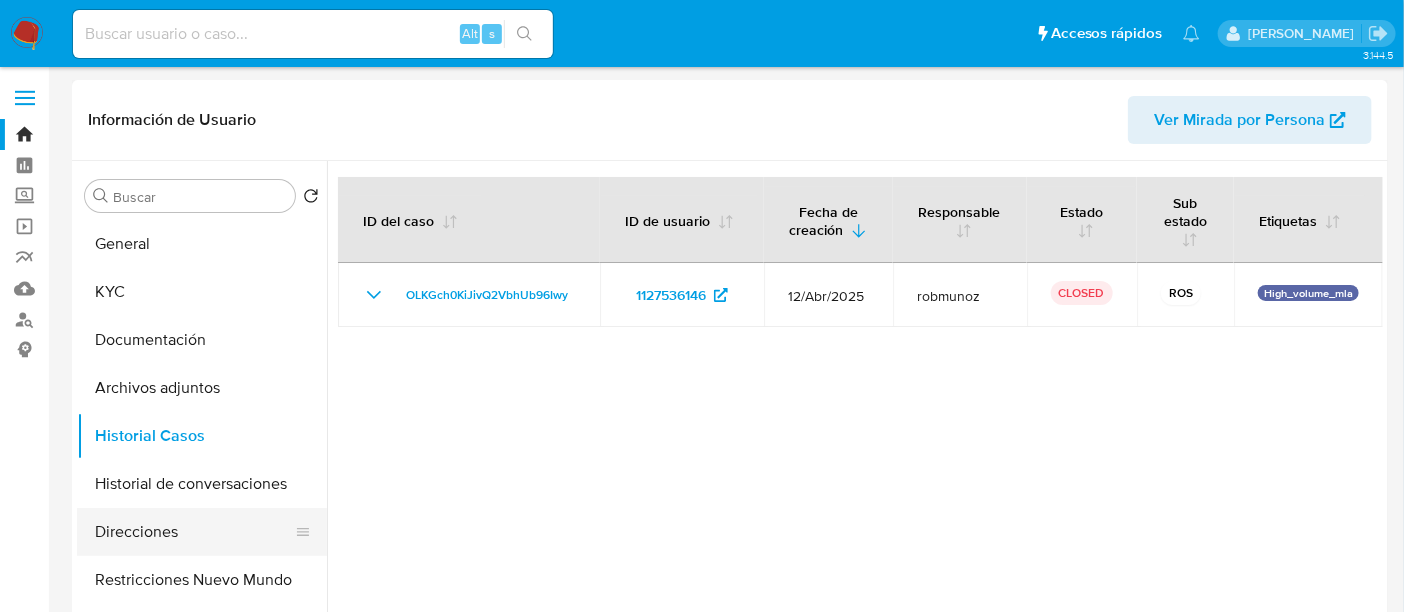 scroll, scrollTop: 125, scrollLeft: 0, axis: vertical 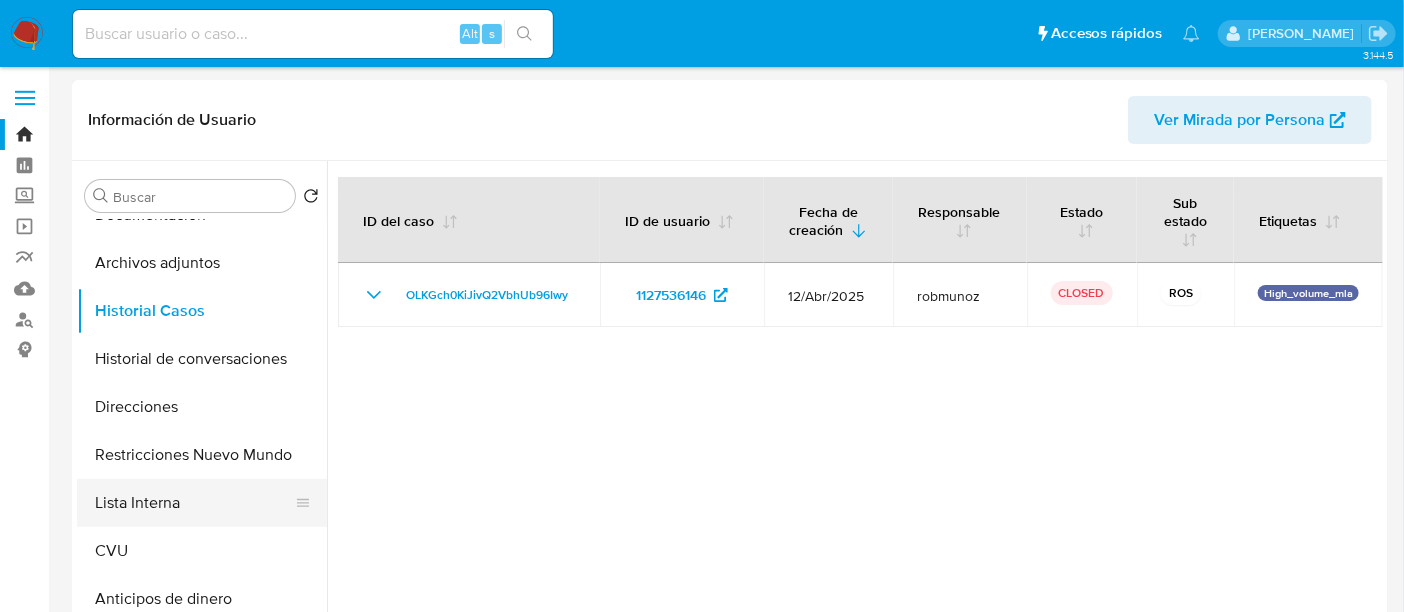 click on "Lista Interna" at bounding box center (194, 503) 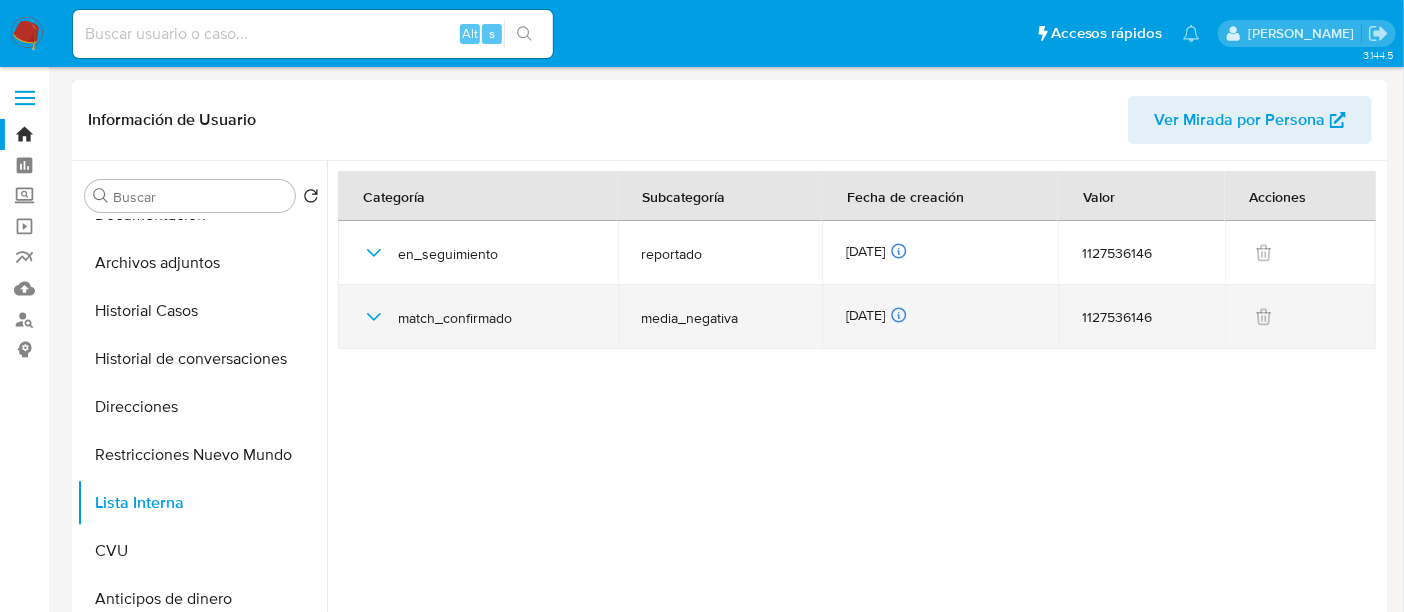 click 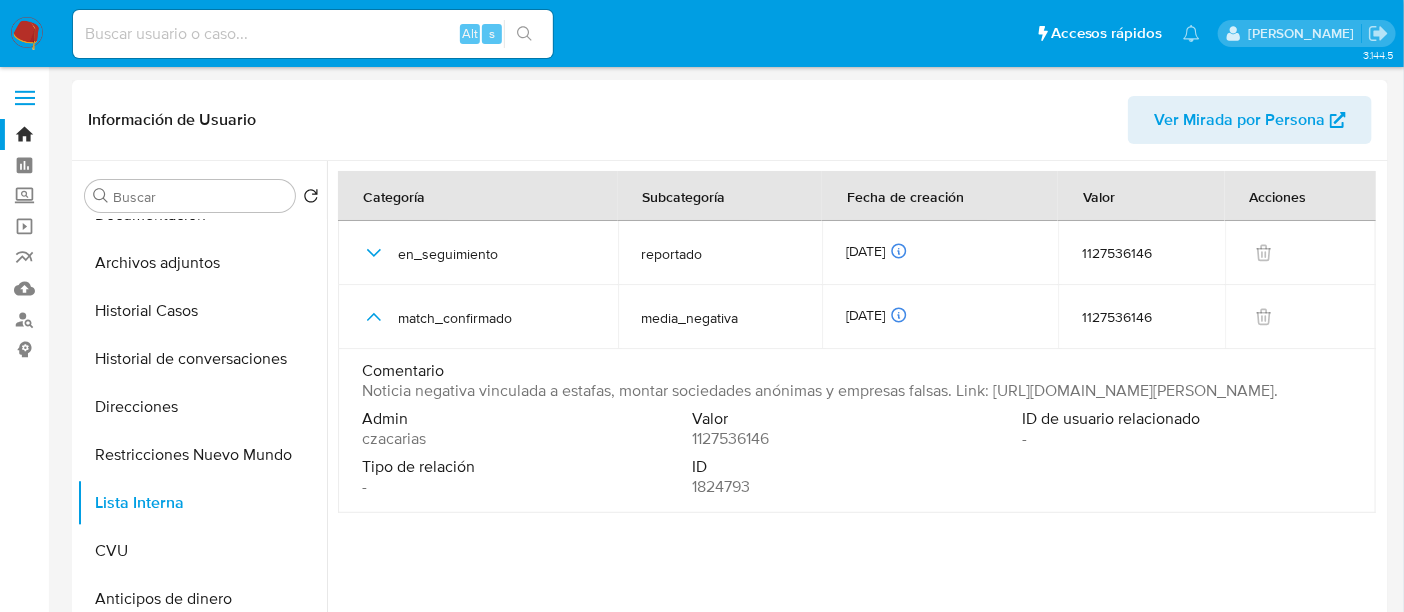 drag, startPoint x: 493, startPoint y: 396, endPoint x: 968, endPoint y: 442, distance: 477.22217 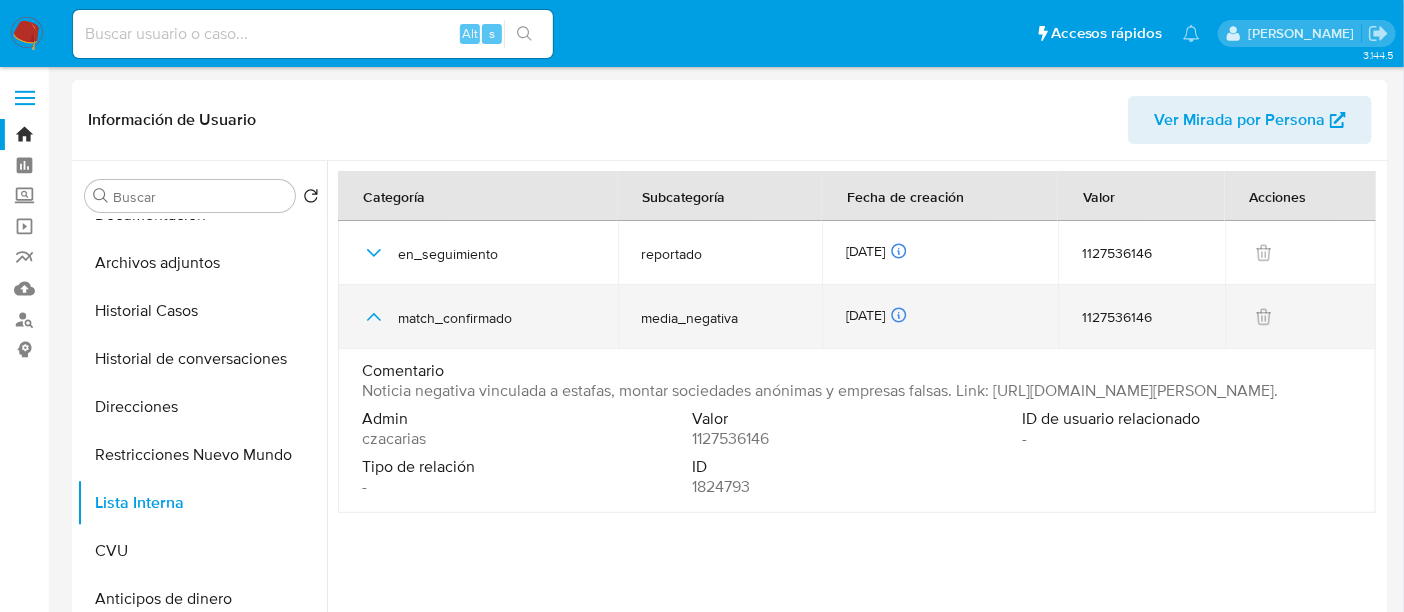 click 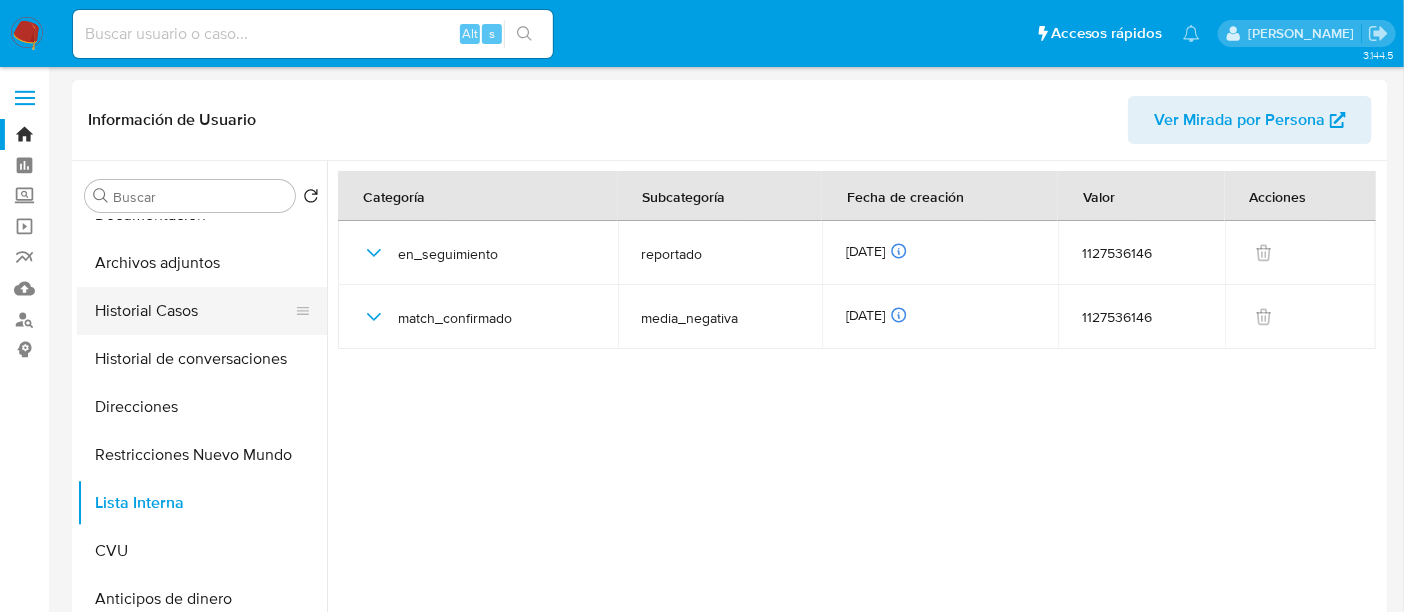 click on "Historial Casos" at bounding box center [194, 311] 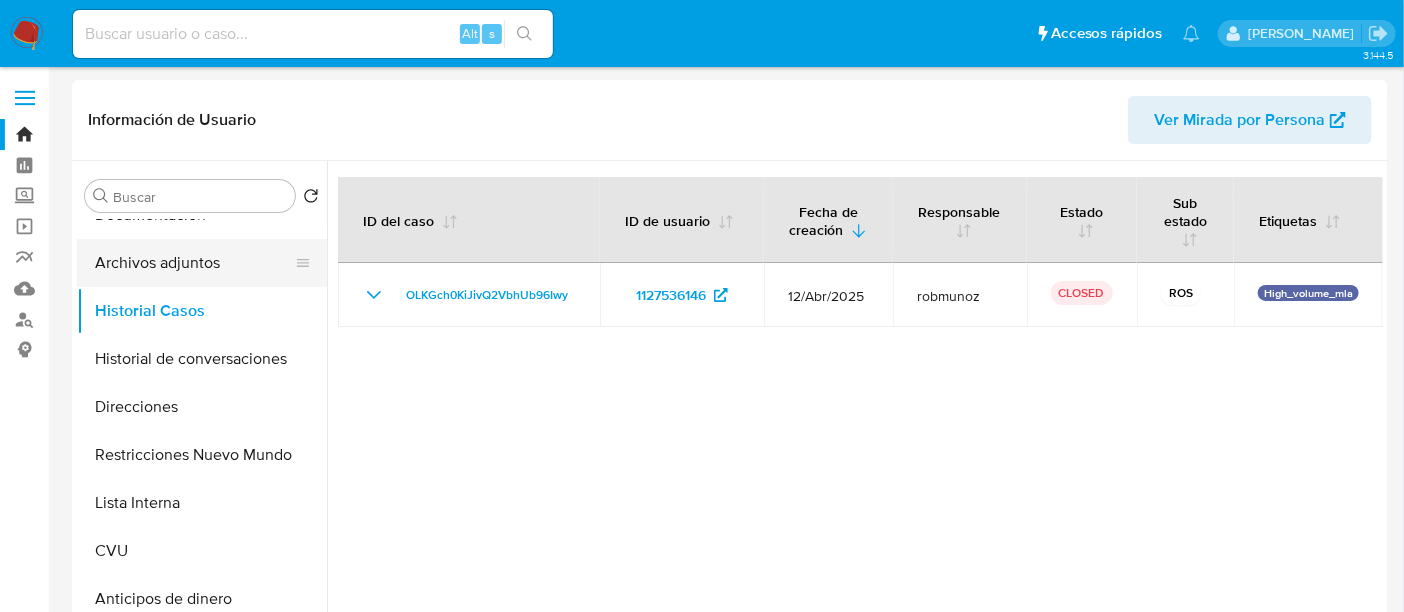 click on "Archivos adjuntos" at bounding box center [194, 263] 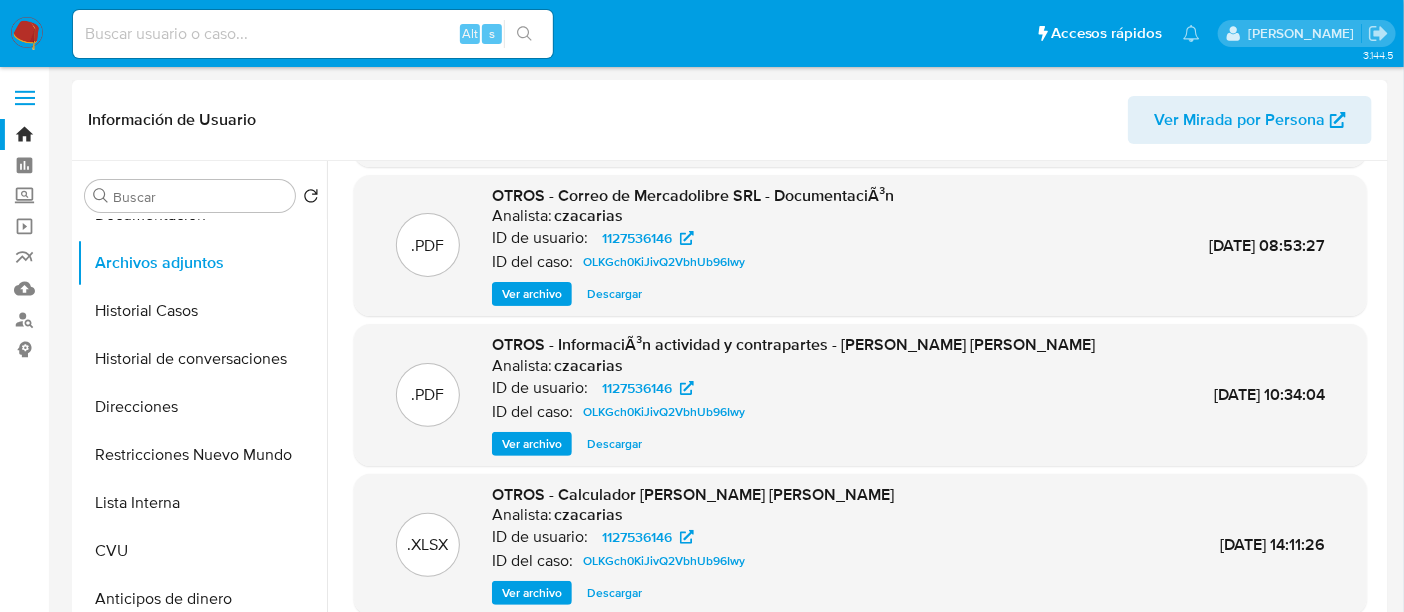 scroll, scrollTop: 168, scrollLeft: 0, axis: vertical 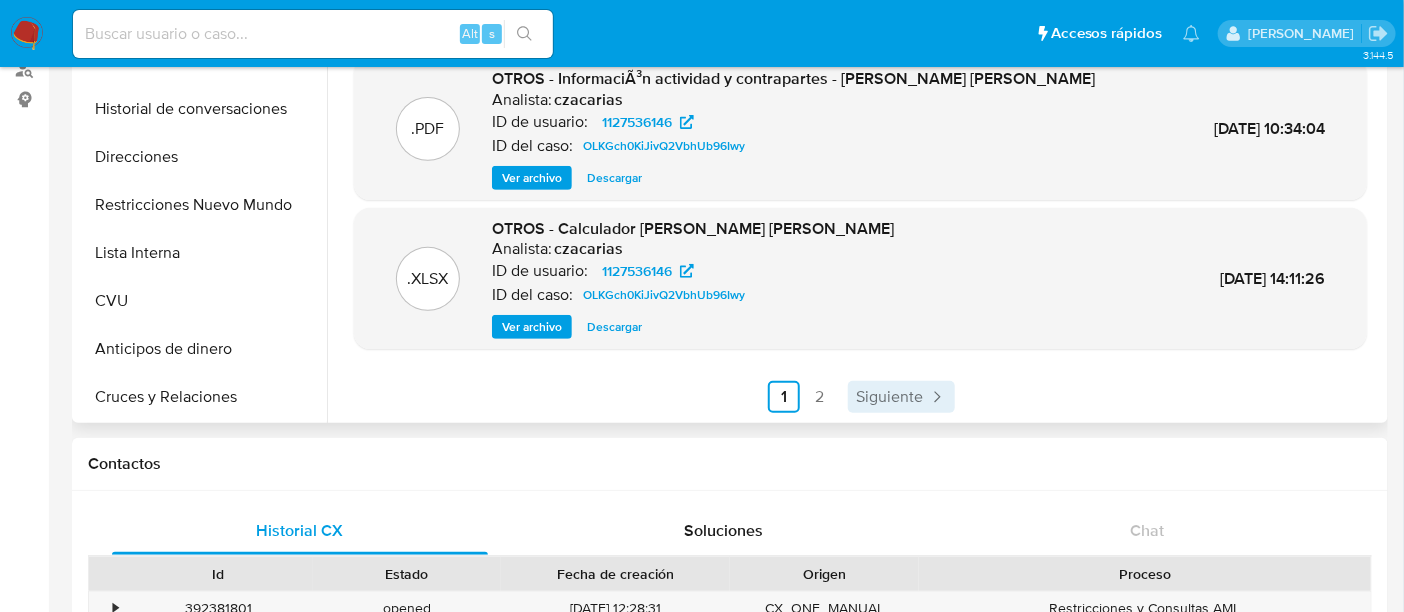click on "Siguiente" at bounding box center (889, 397) 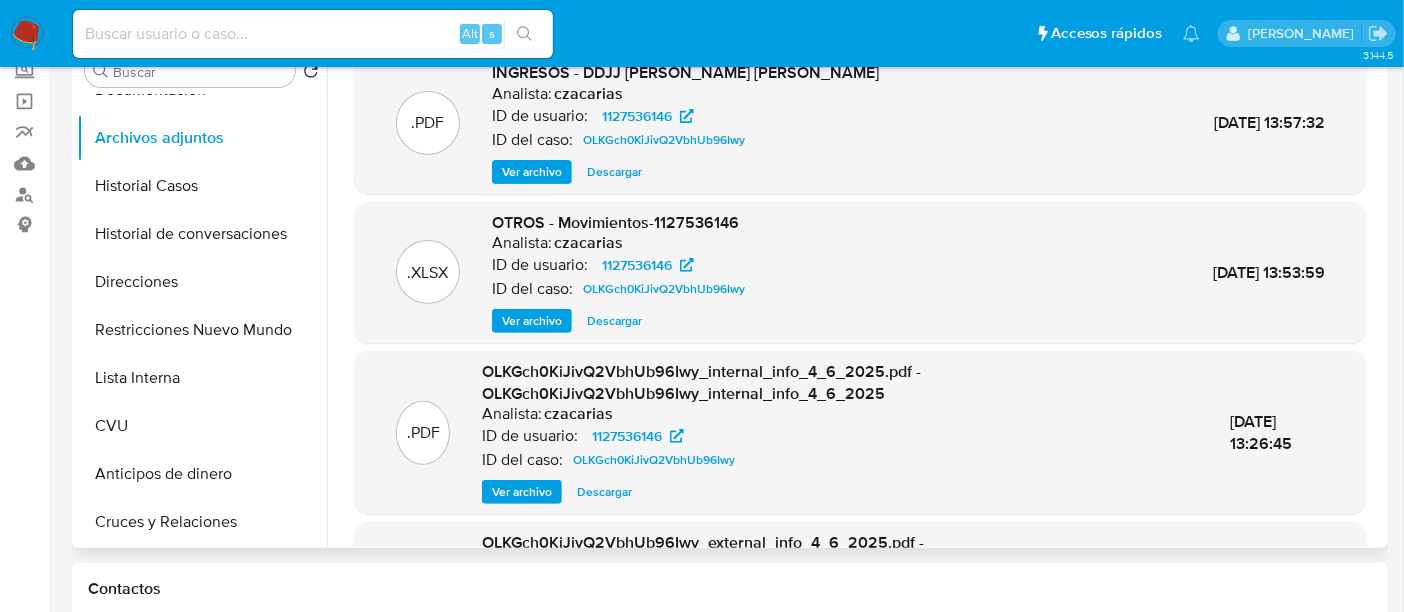 scroll, scrollTop: 0, scrollLeft: 0, axis: both 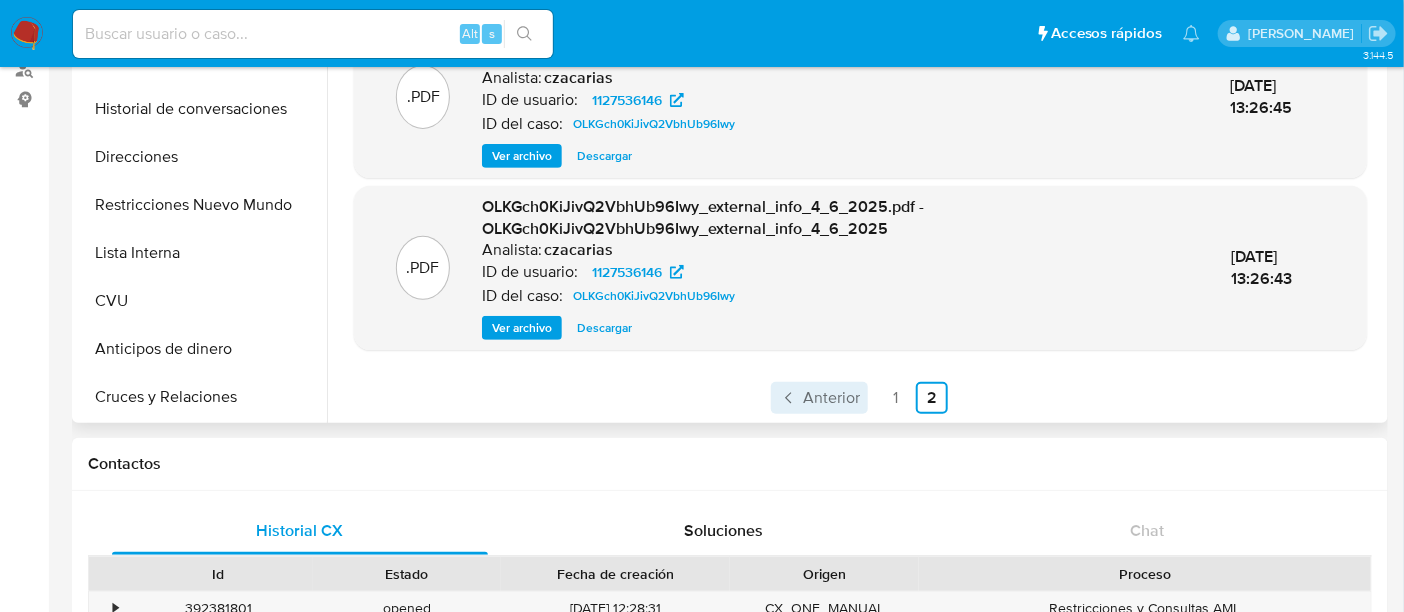 click on "Anterior" at bounding box center [831, 398] 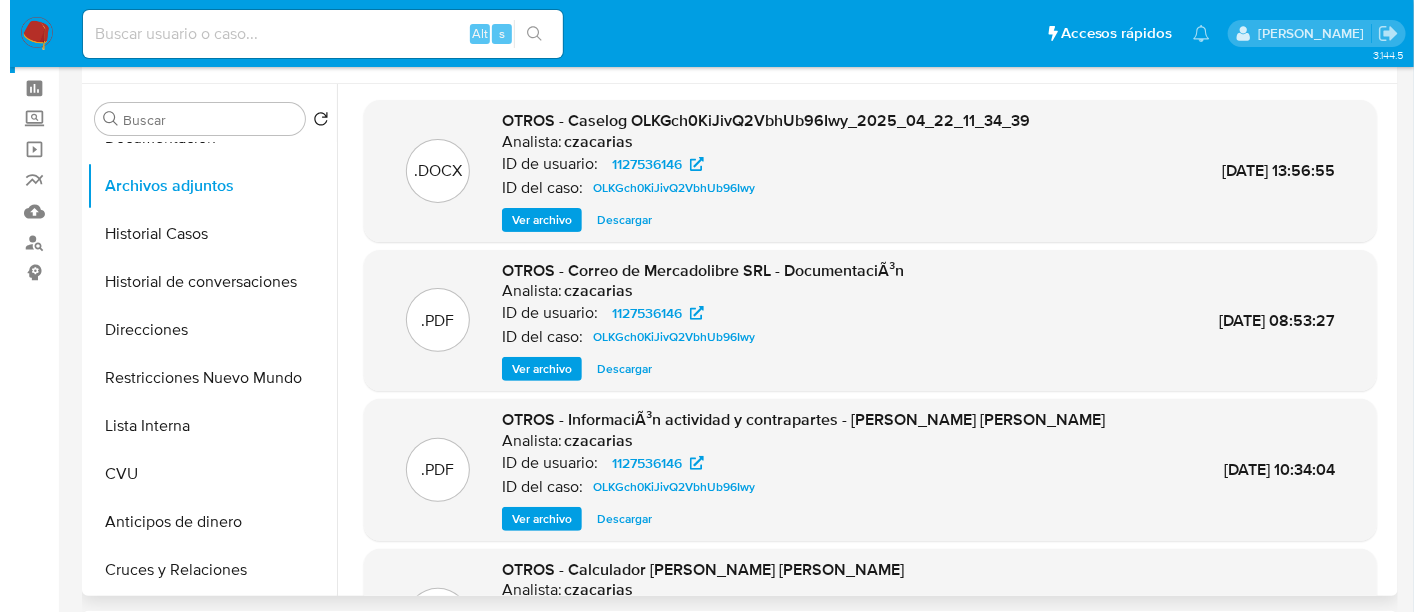 scroll, scrollTop: 0, scrollLeft: 0, axis: both 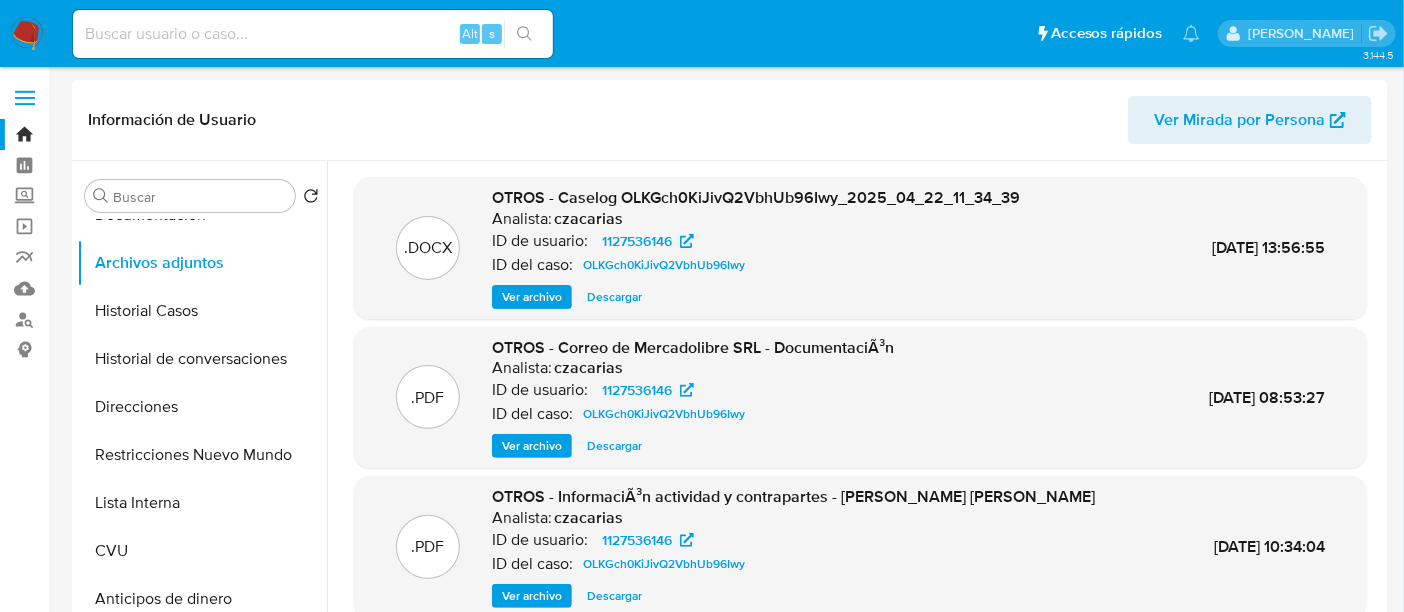 click on "Ver archivo" at bounding box center (532, 297) 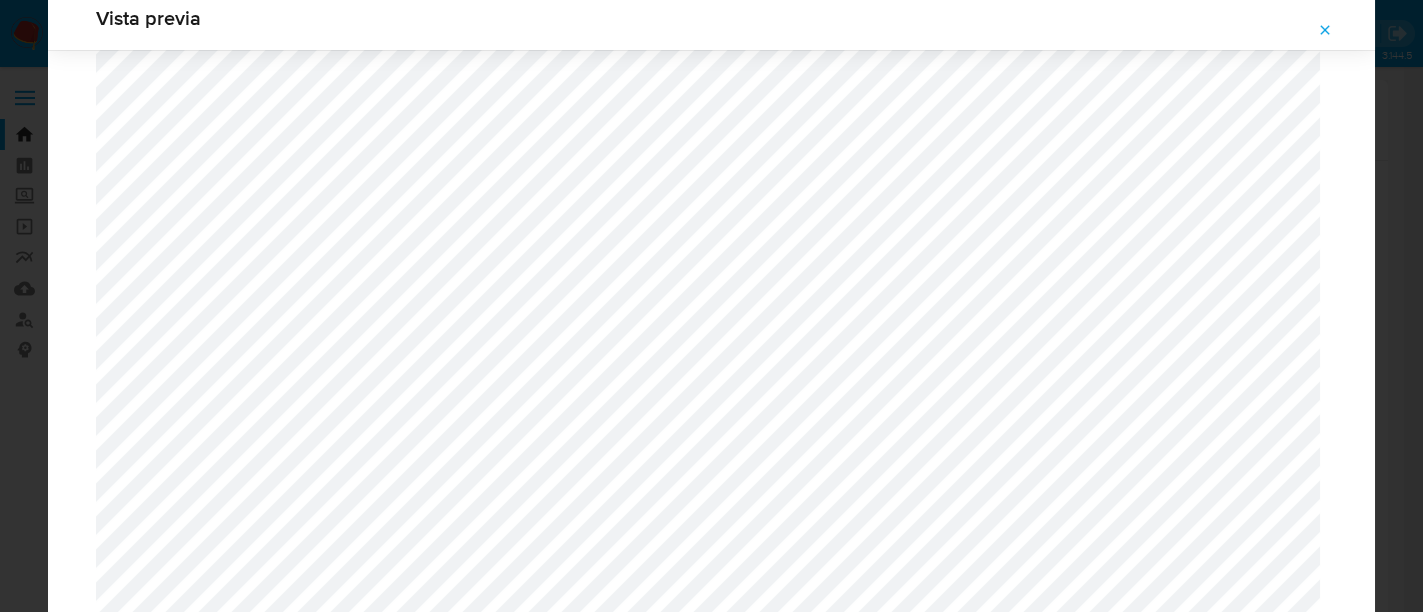 scroll, scrollTop: 1210, scrollLeft: 0, axis: vertical 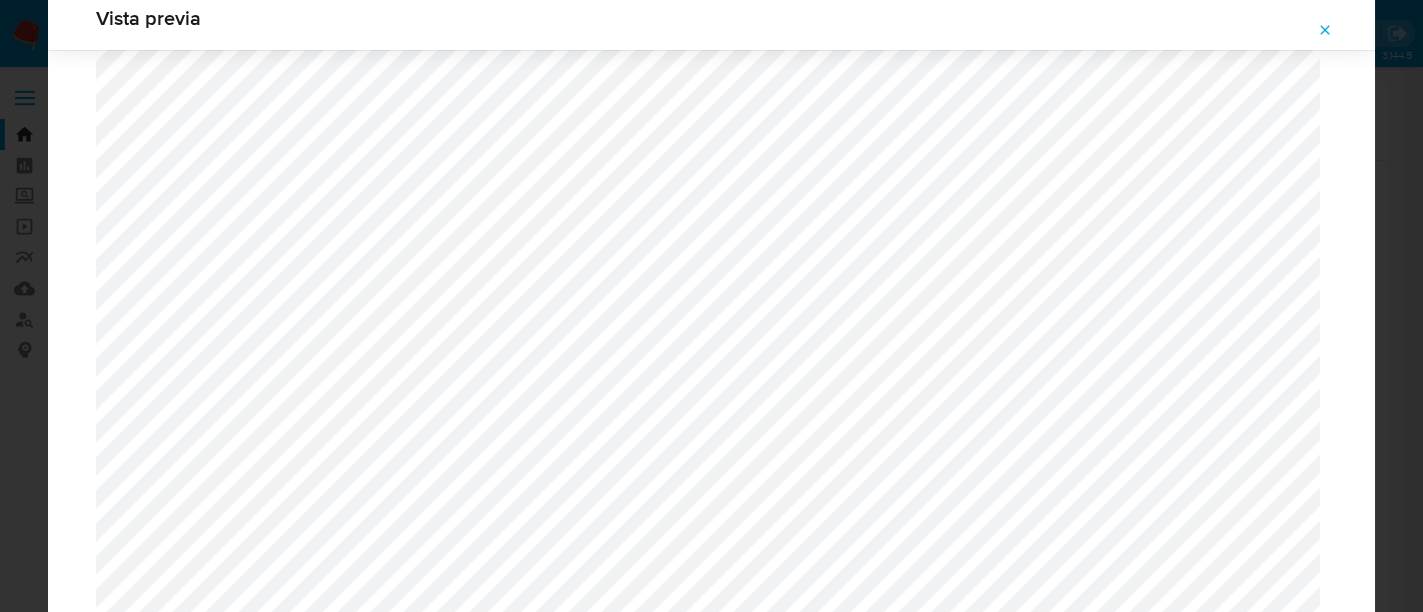click at bounding box center (711, 5429) 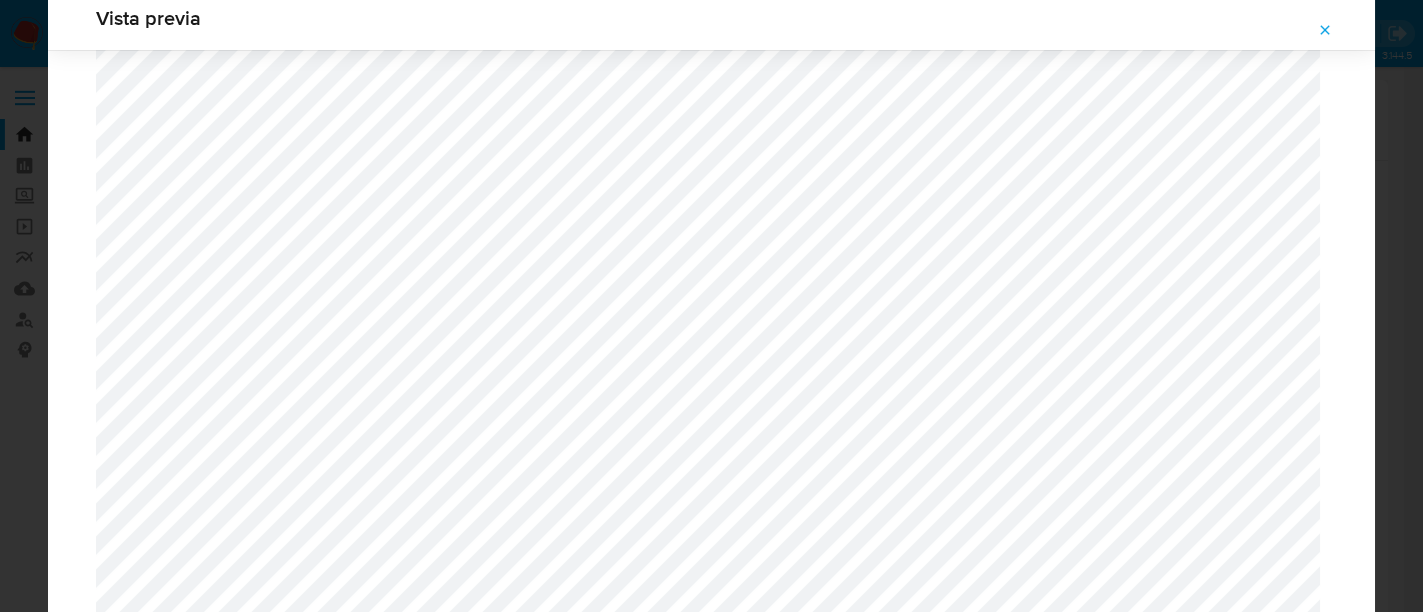 scroll, scrollTop: 1460, scrollLeft: 0, axis: vertical 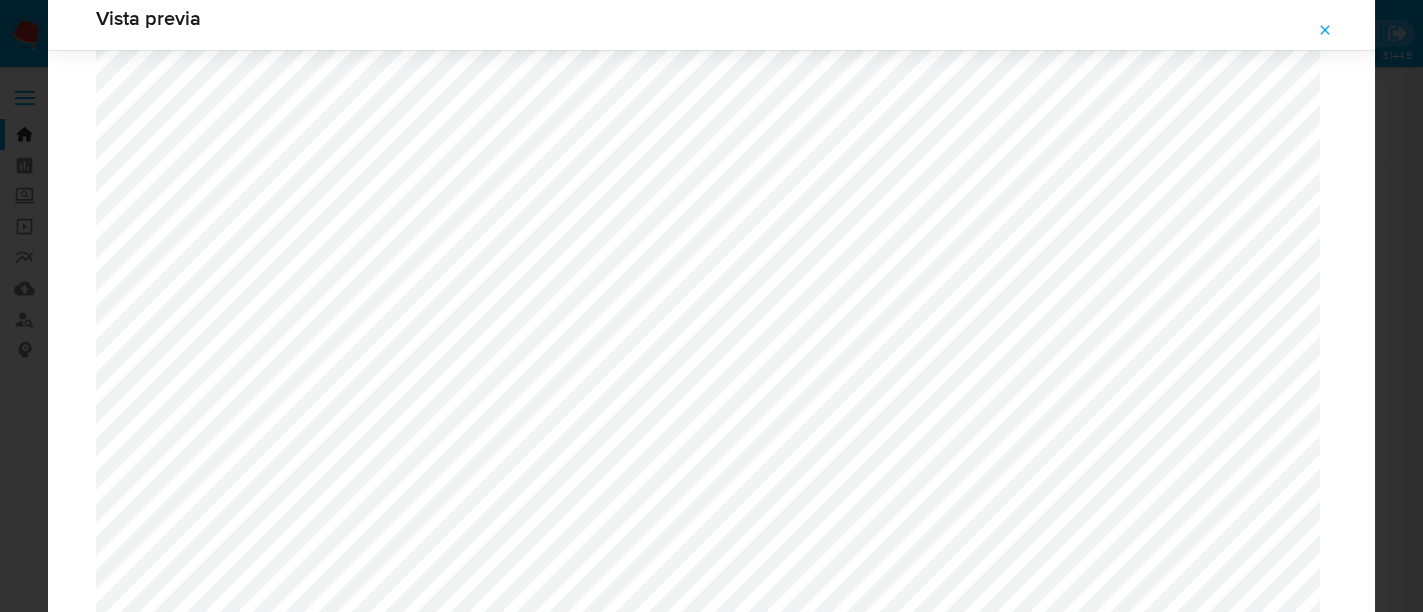 click at bounding box center [1325, 30] 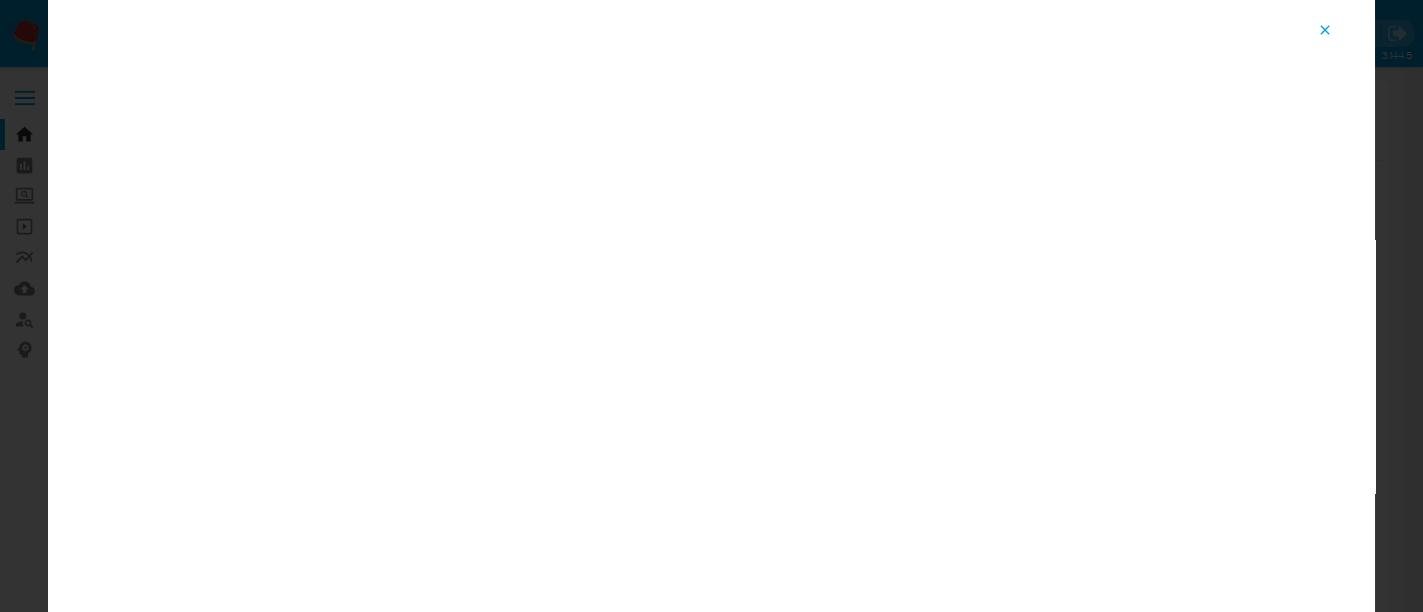 scroll, scrollTop: 103, scrollLeft: 0, axis: vertical 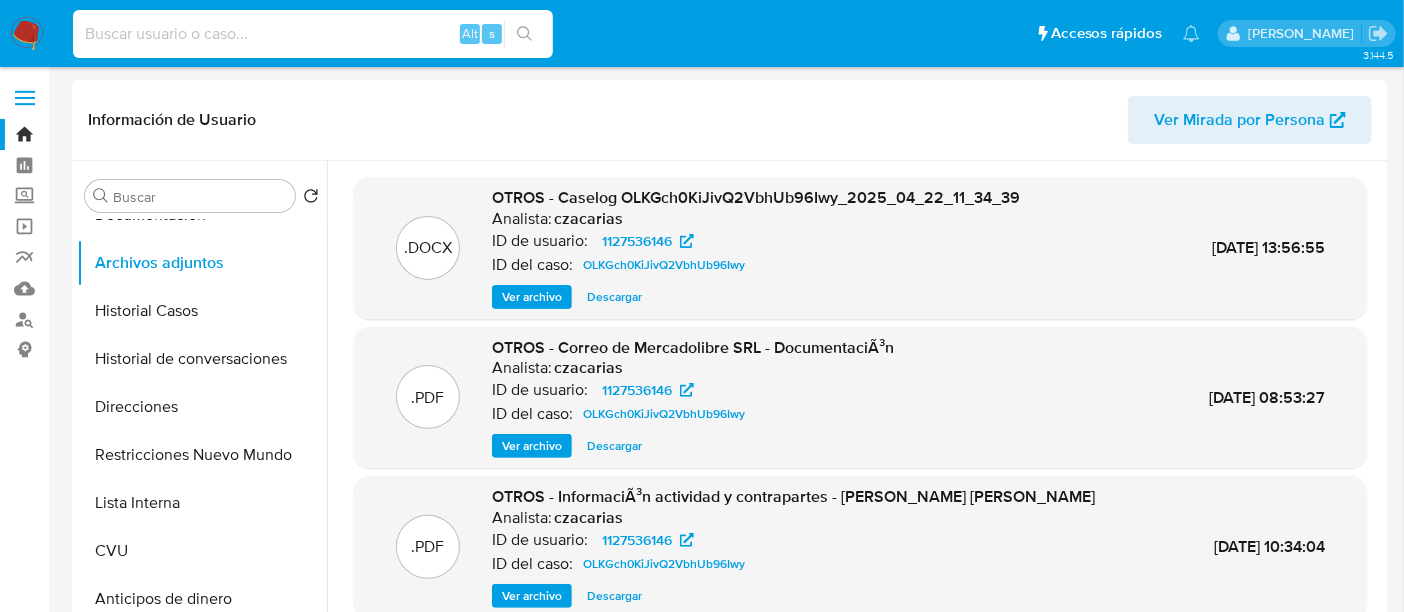 click at bounding box center (313, 34) 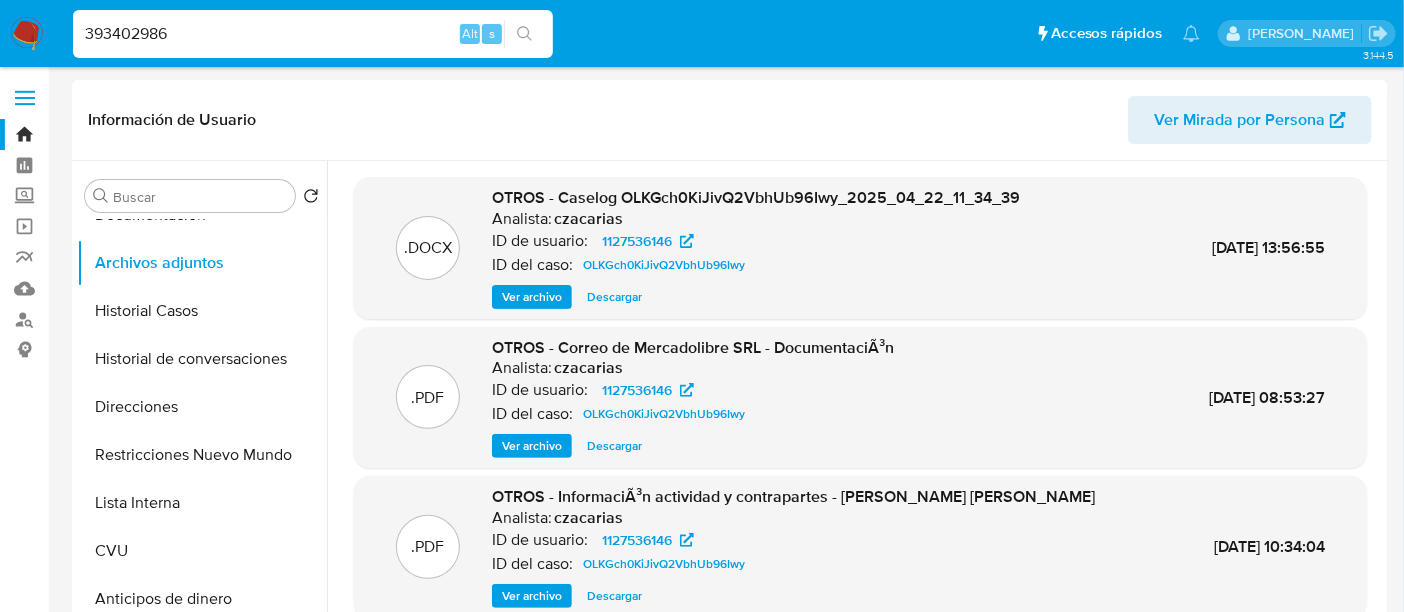 type on "393402986" 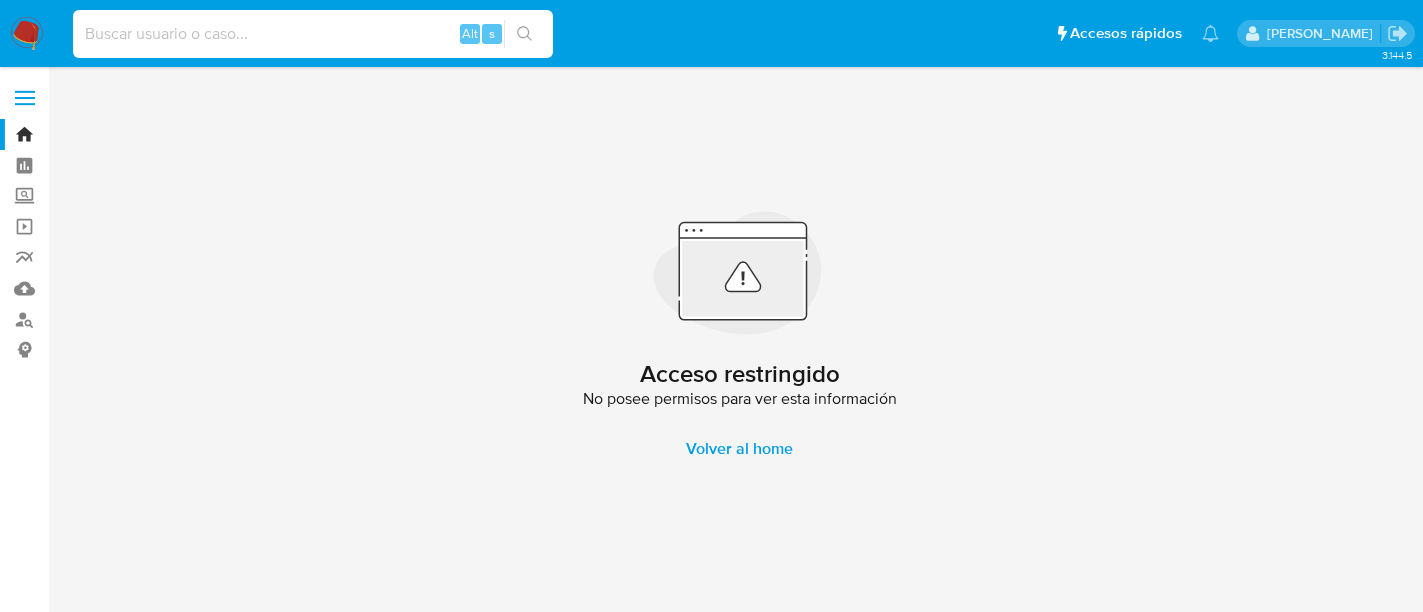 click at bounding box center (313, 34) 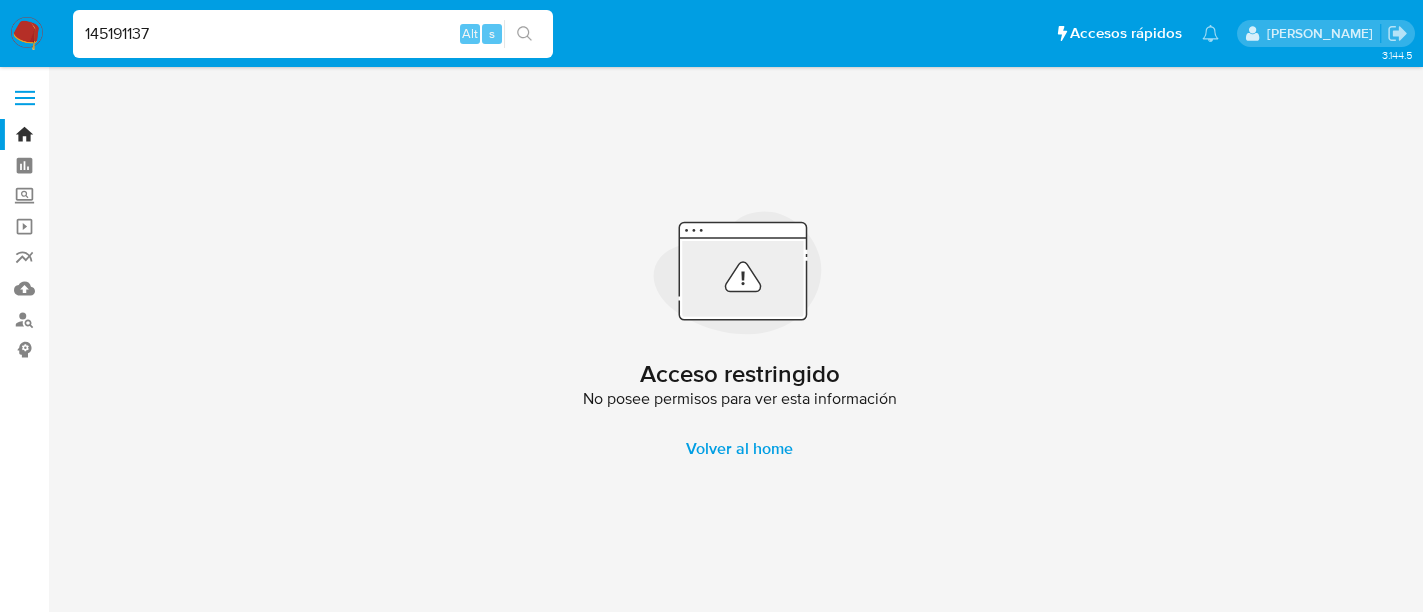 type on "145191137" 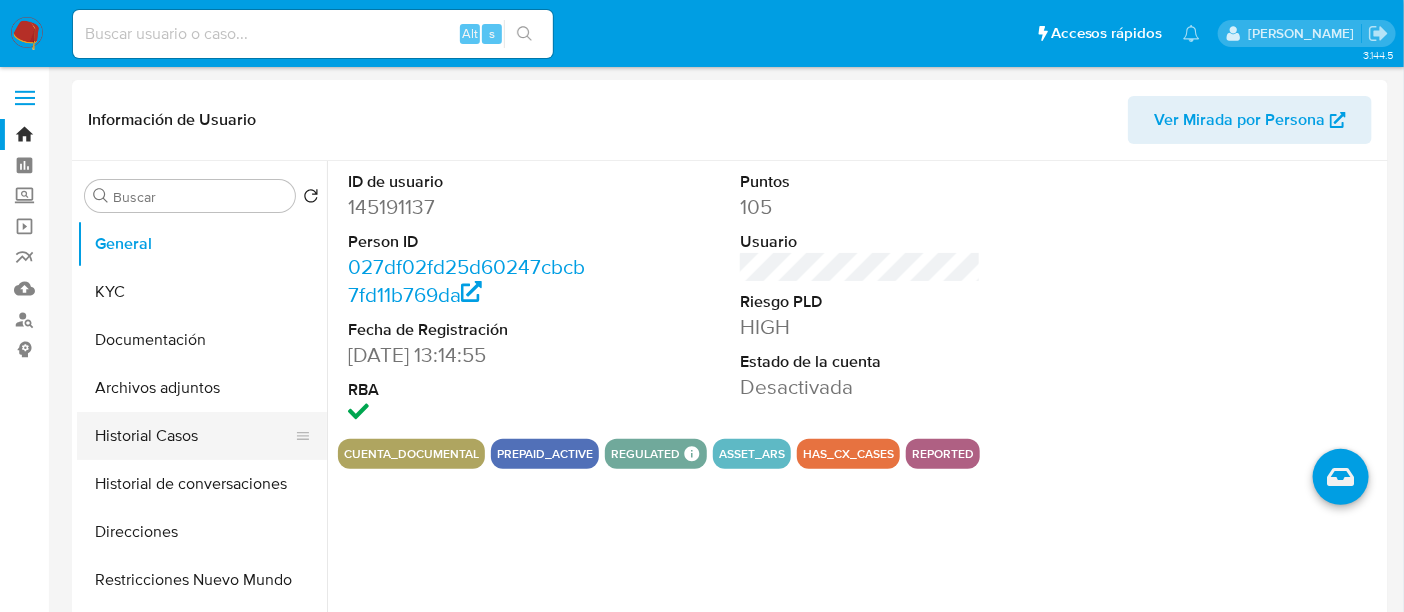 click on "Historial Casos" at bounding box center [194, 436] 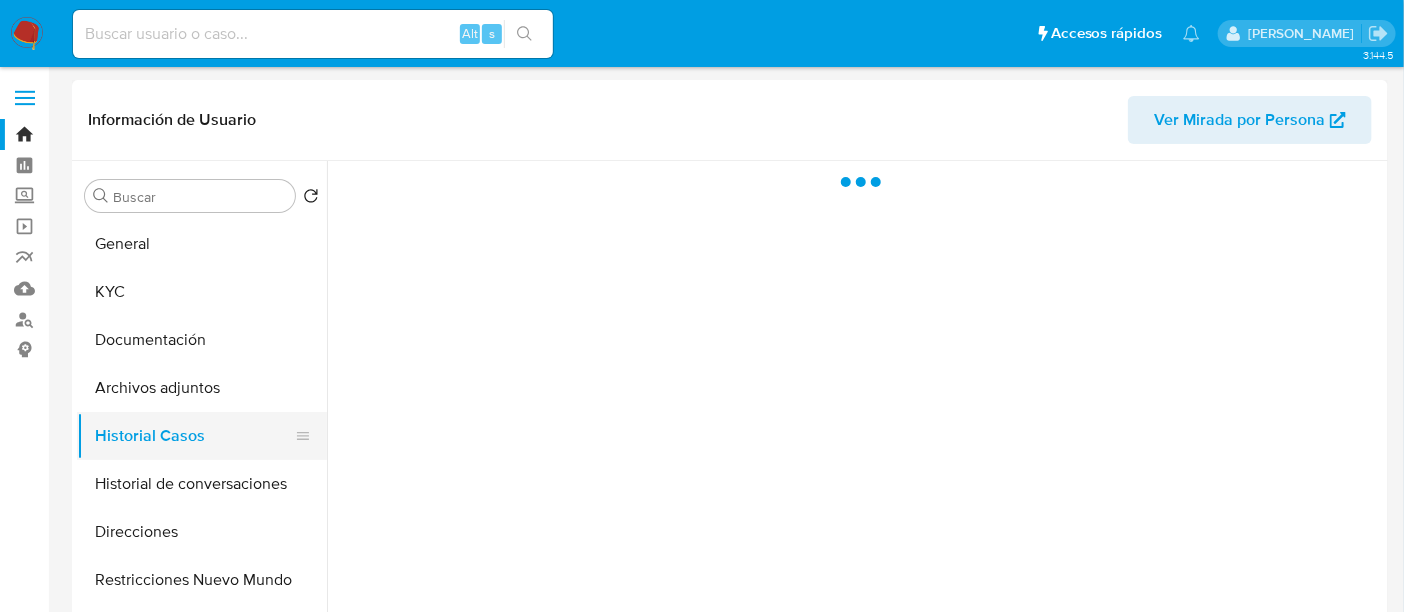 select on "10" 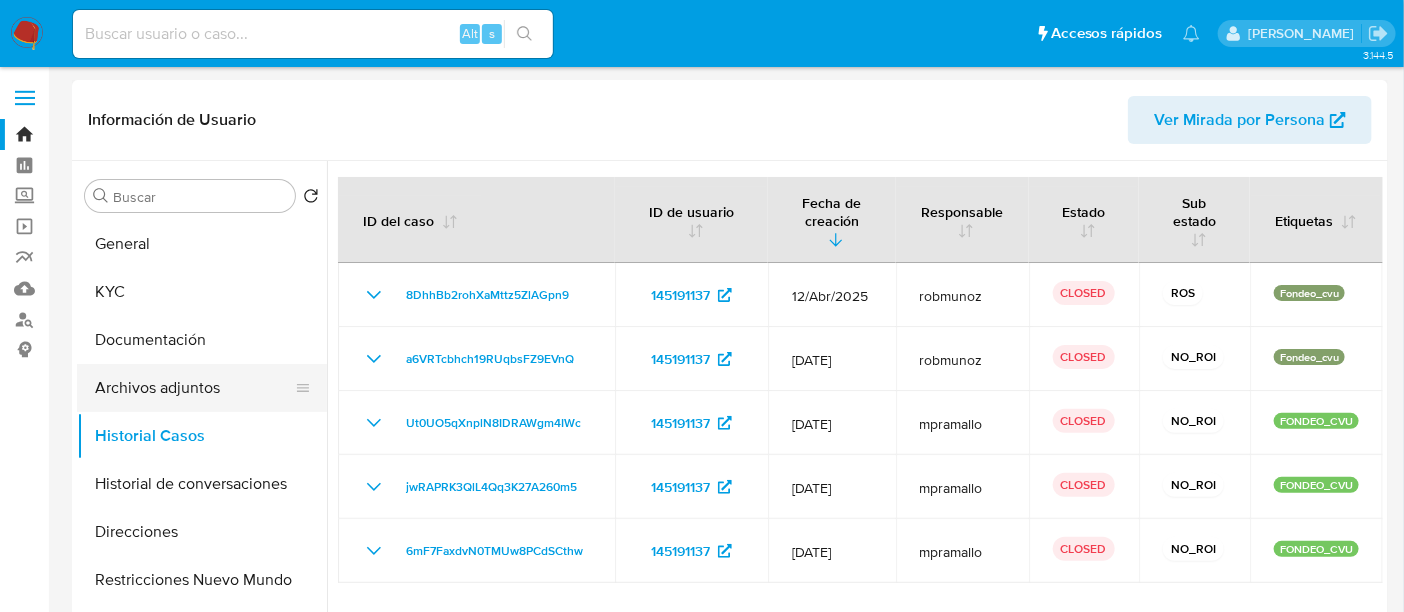 click on "Archivos adjuntos" at bounding box center [194, 388] 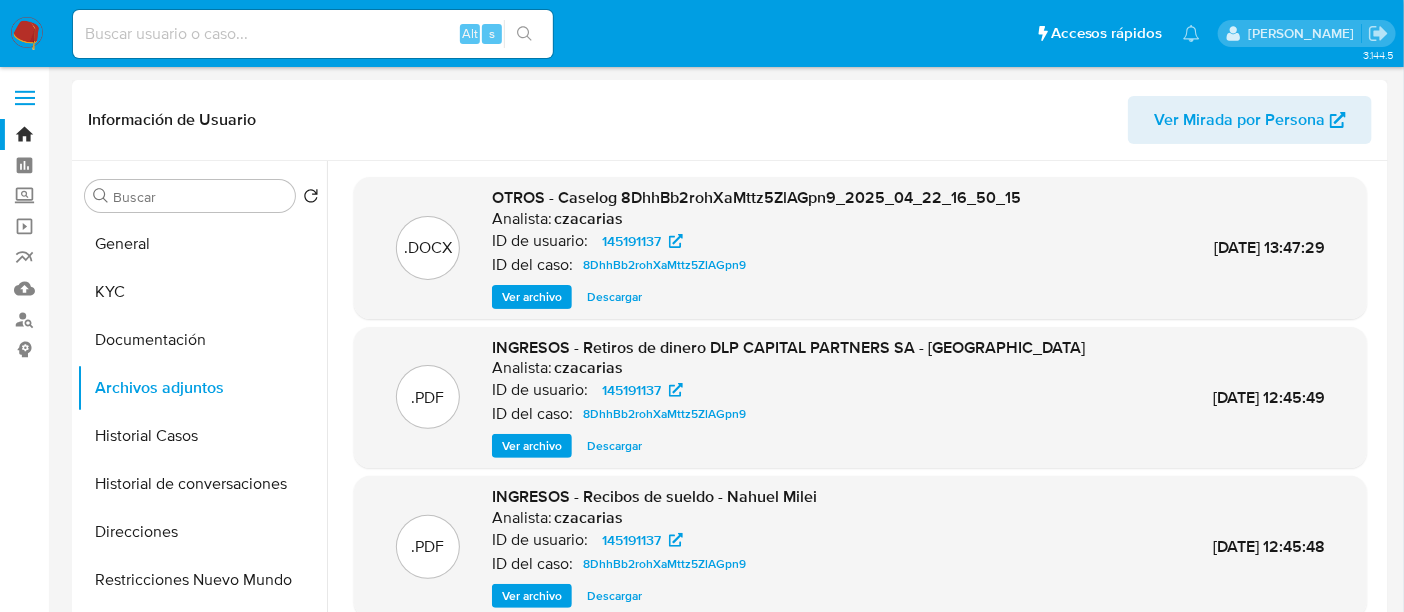 click on "Ver archivo" at bounding box center (532, 297) 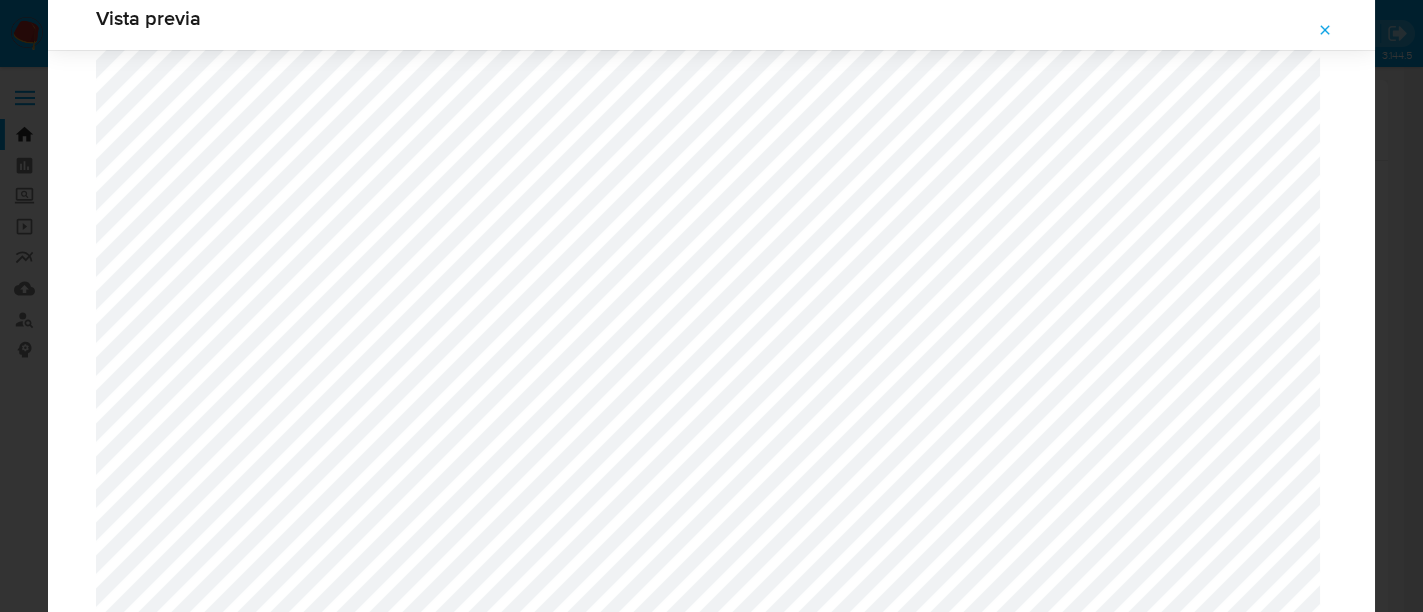 scroll, scrollTop: 1834, scrollLeft: 0, axis: vertical 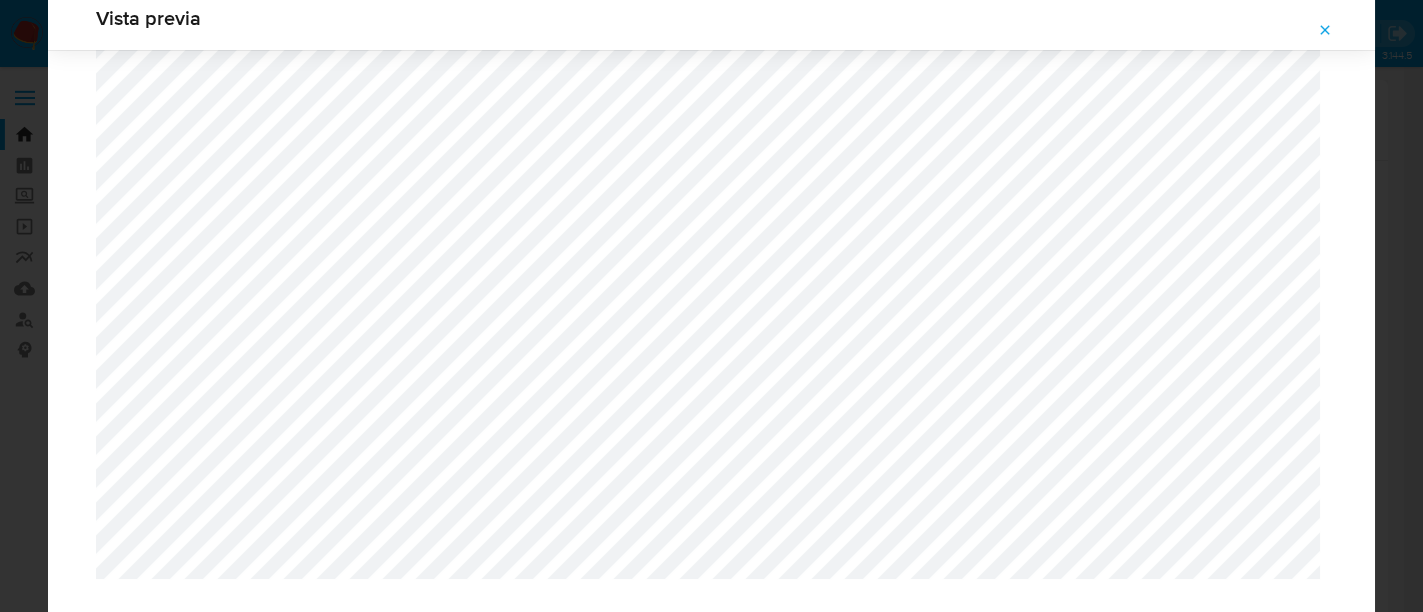 click at bounding box center [1325, 30] 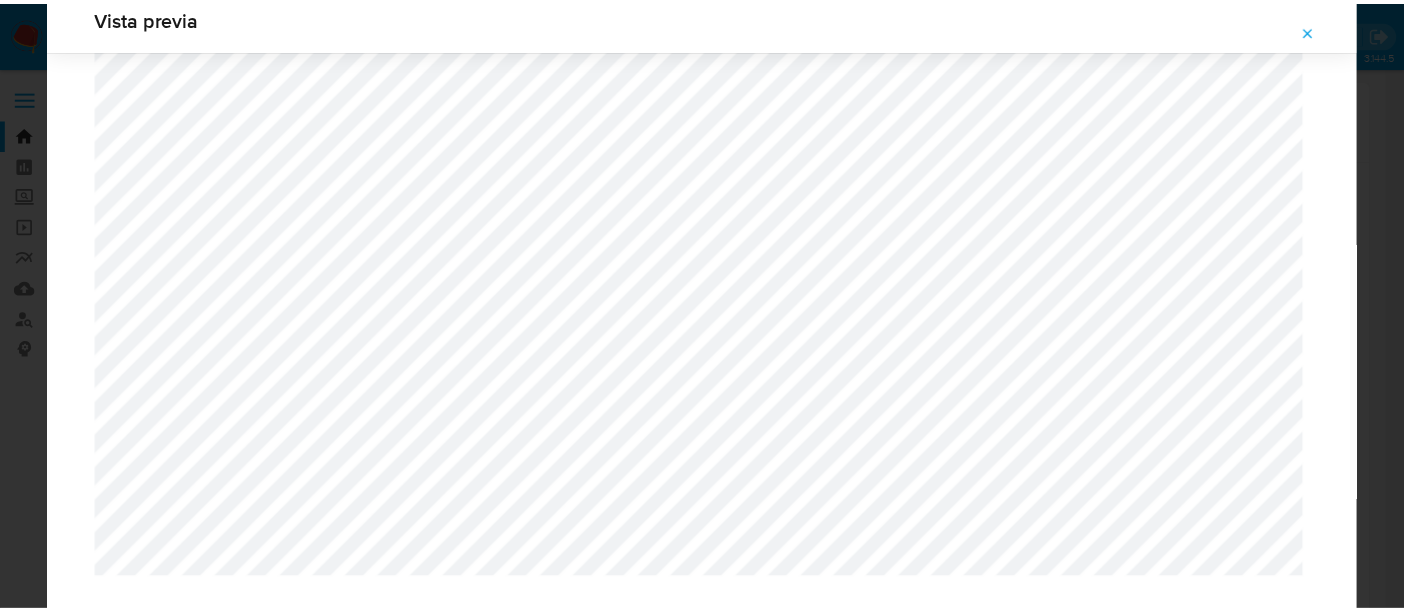 scroll, scrollTop: 103, scrollLeft: 0, axis: vertical 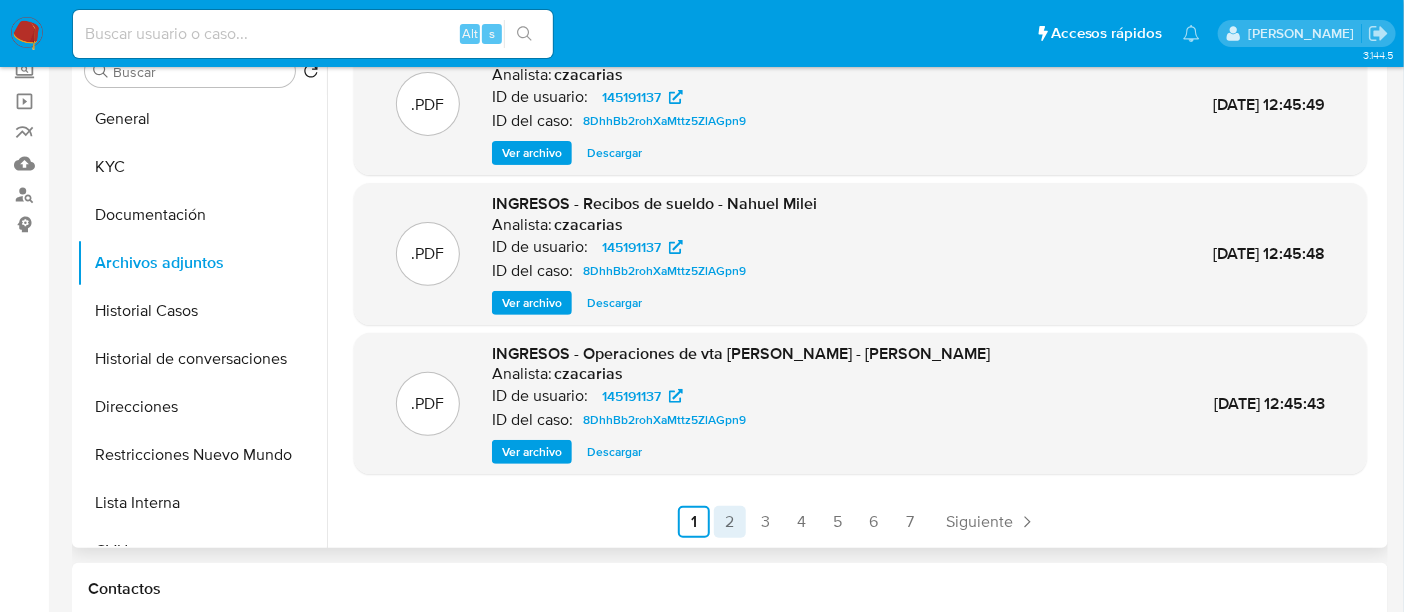 click on "2" at bounding box center (730, 522) 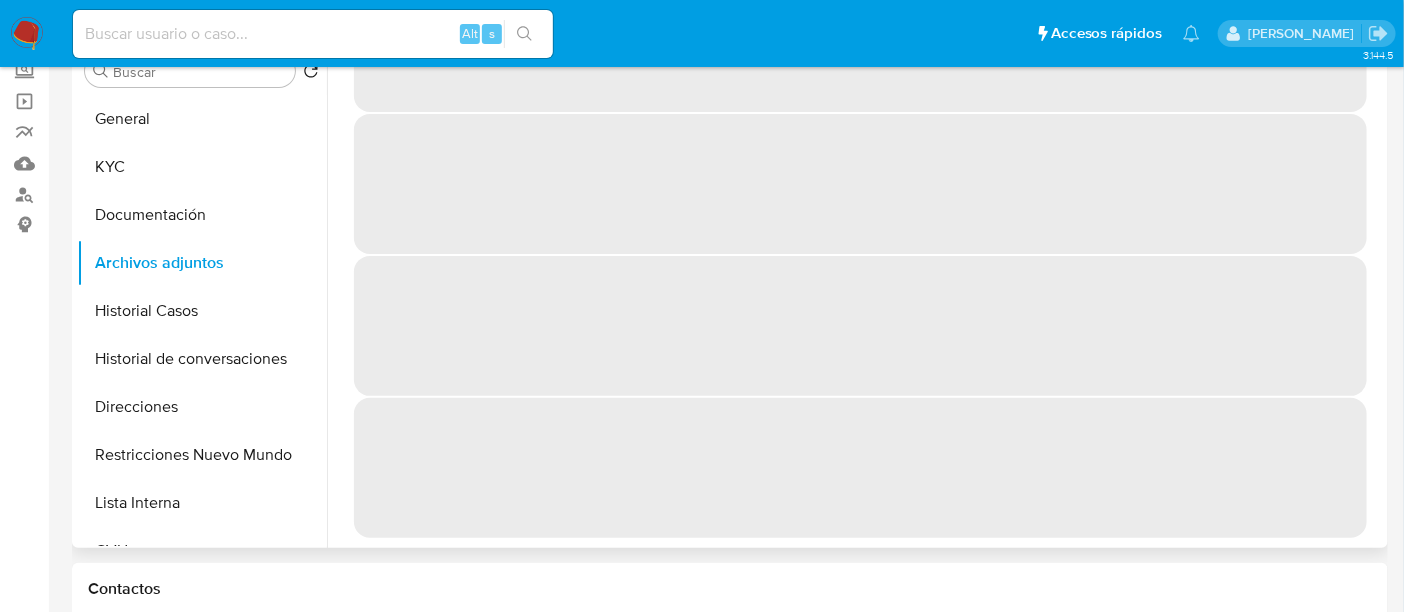 scroll, scrollTop: 0, scrollLeft: 0, axis: both 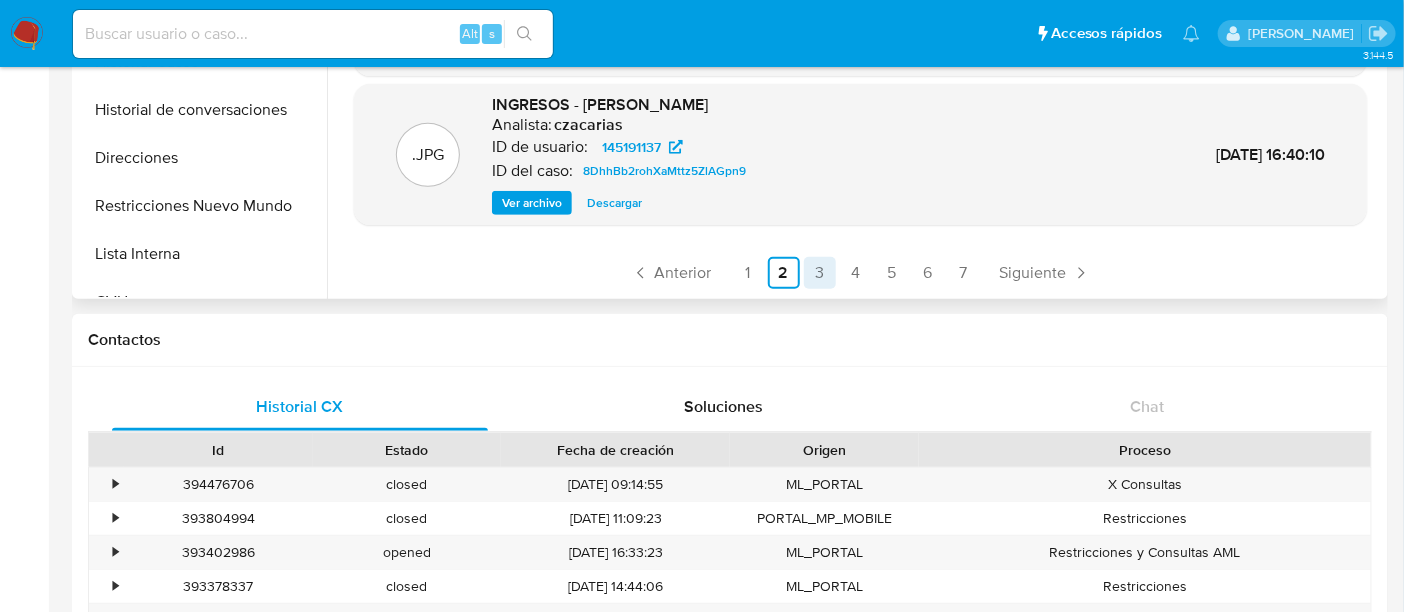 click on "3" at bounding box center [820, 273] 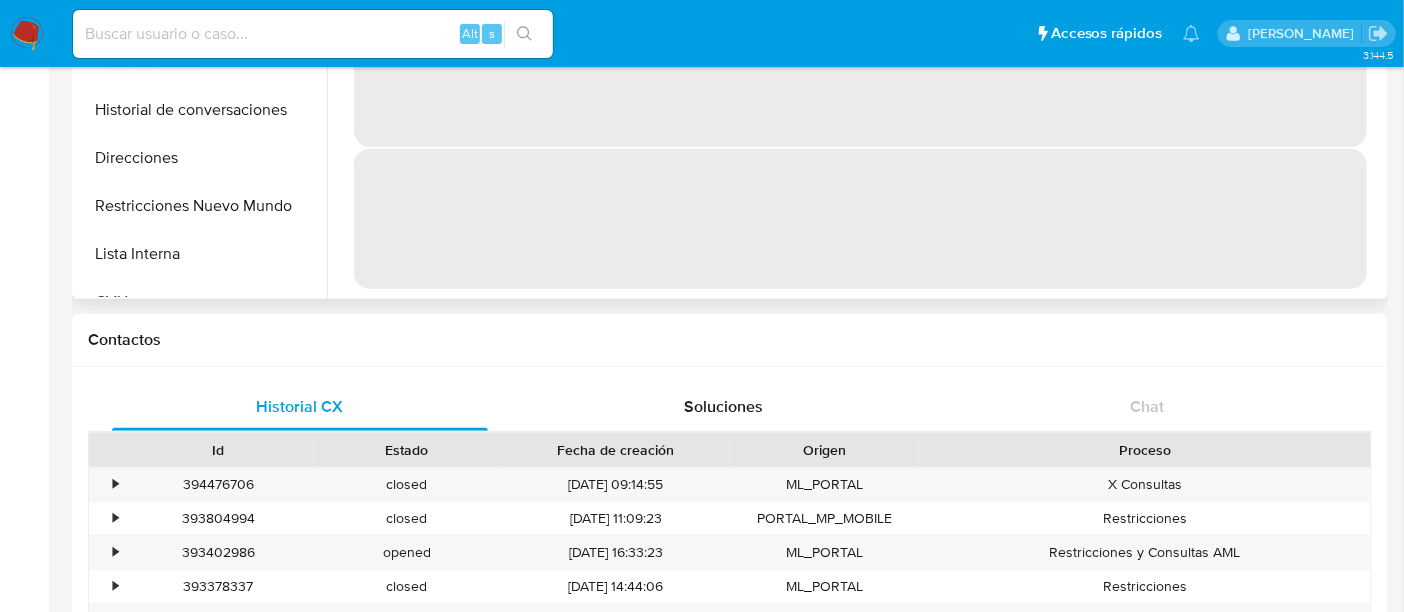 scroll, scrollTop: 0, scrollLeft: 0, axis: both 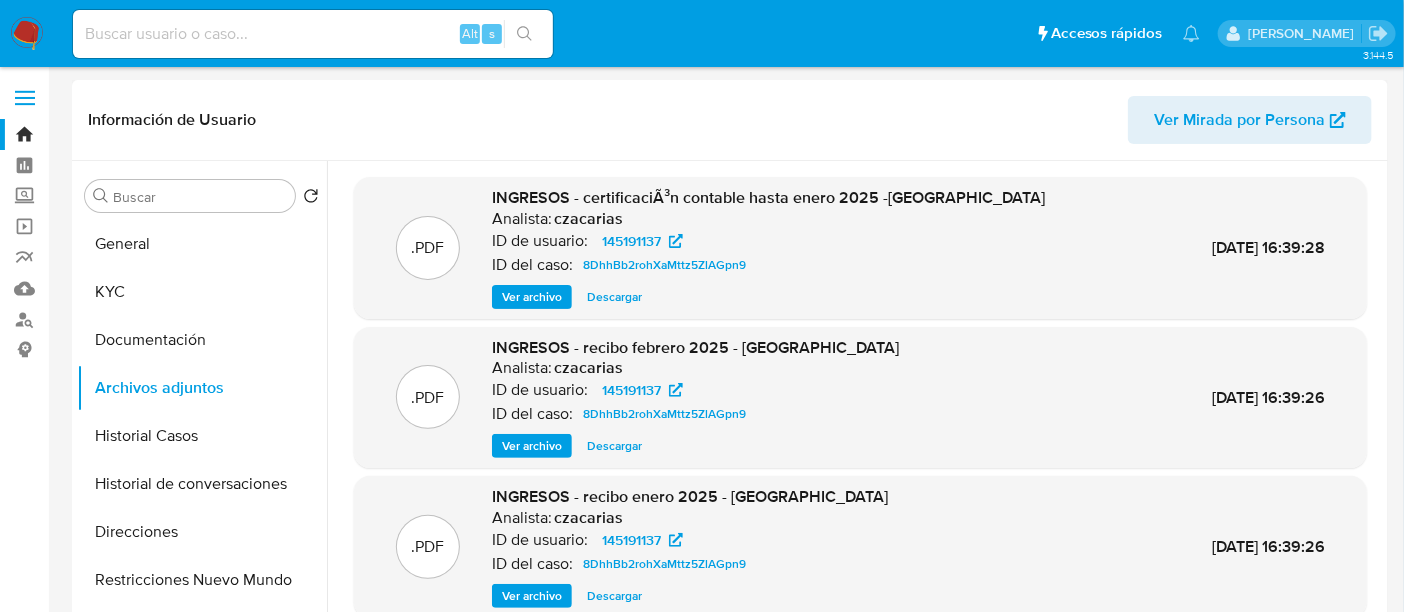 click on "Ver archivo" at bounding box center (532, 297) 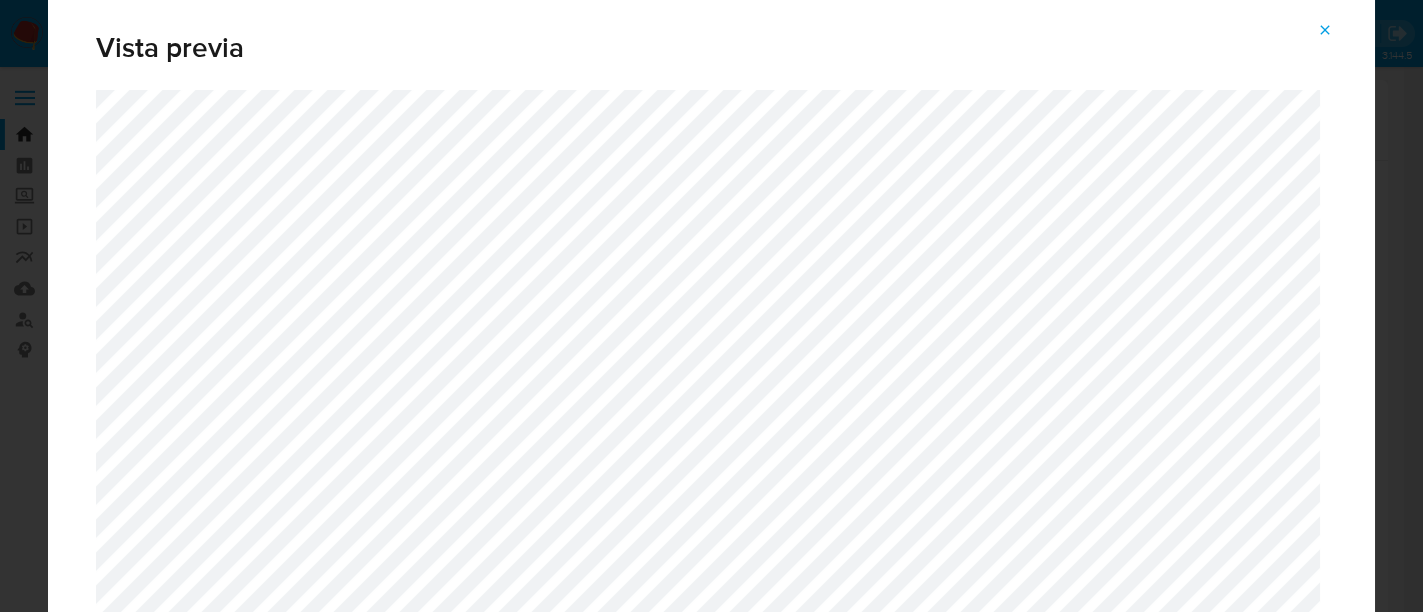 click at bounding box center (1325, 30) 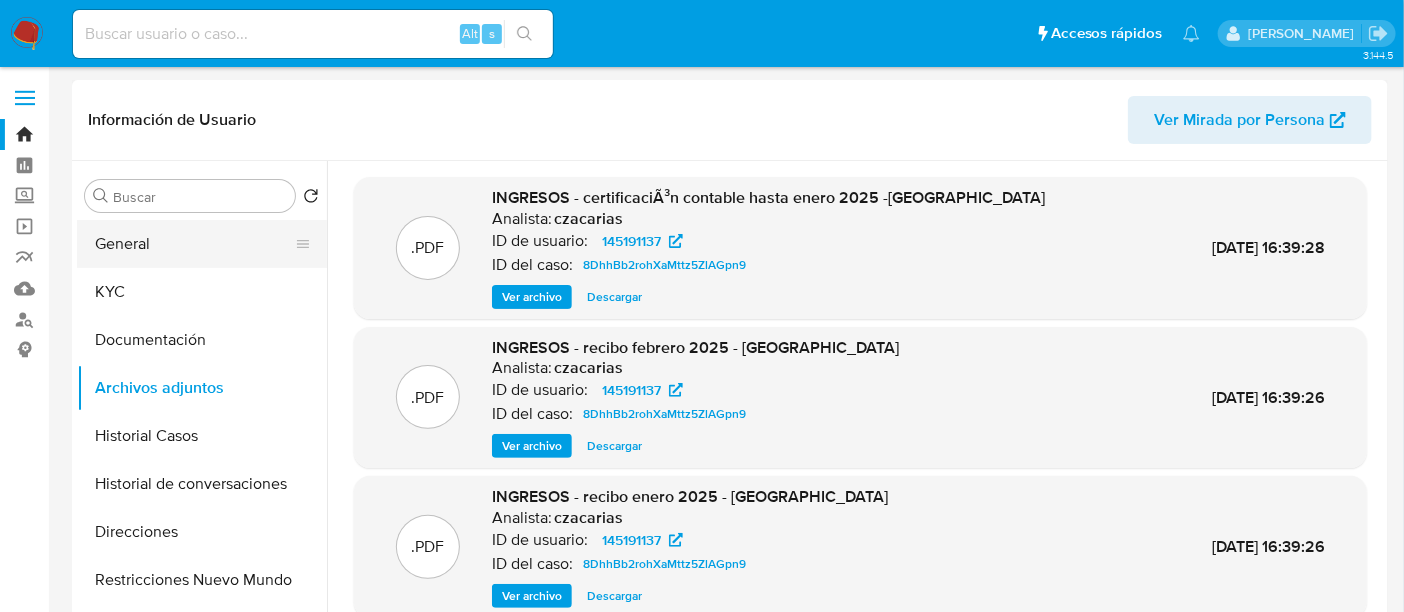 click on "General" at bounding box center (194, 244) 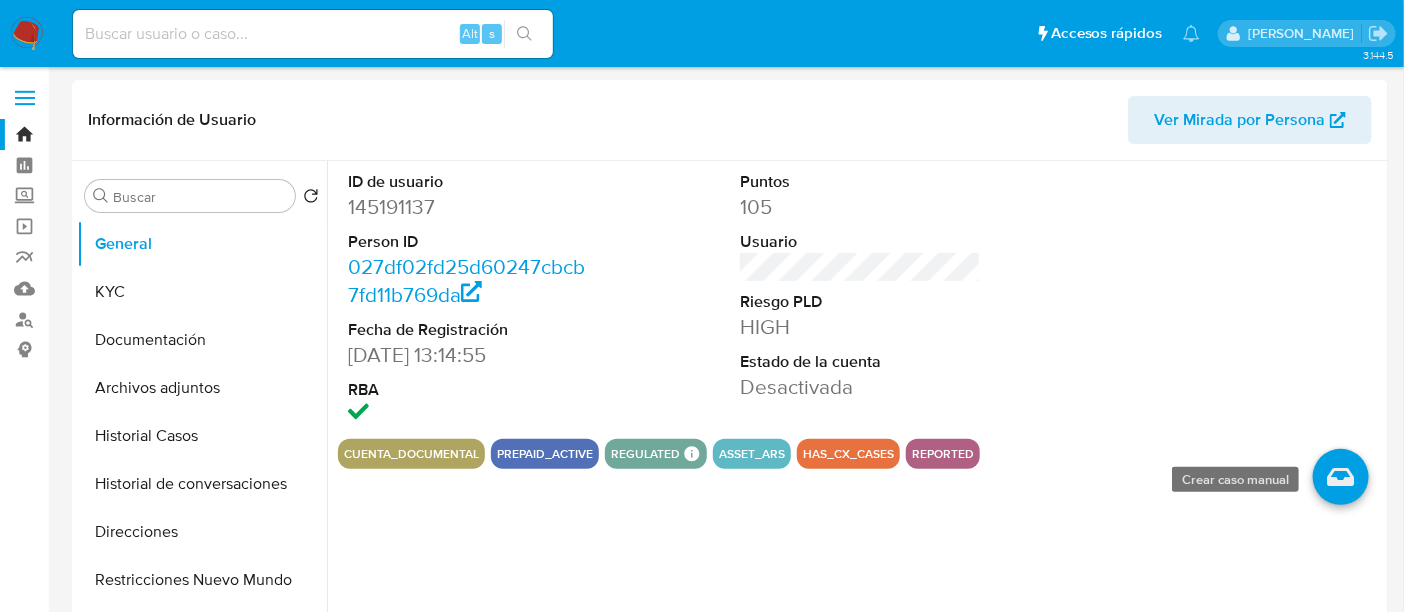 click at bounding box center [1341, 477] 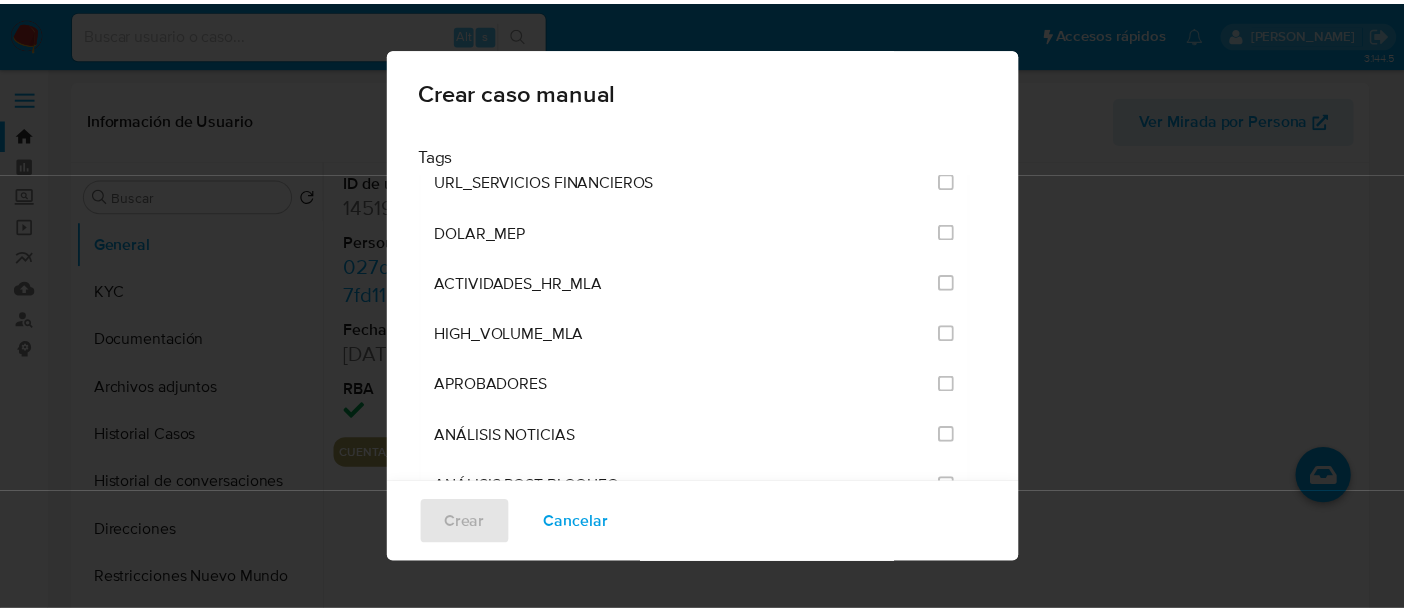 scroll, scrollTop: 4374, scrollLeft: 0, axis: vertical 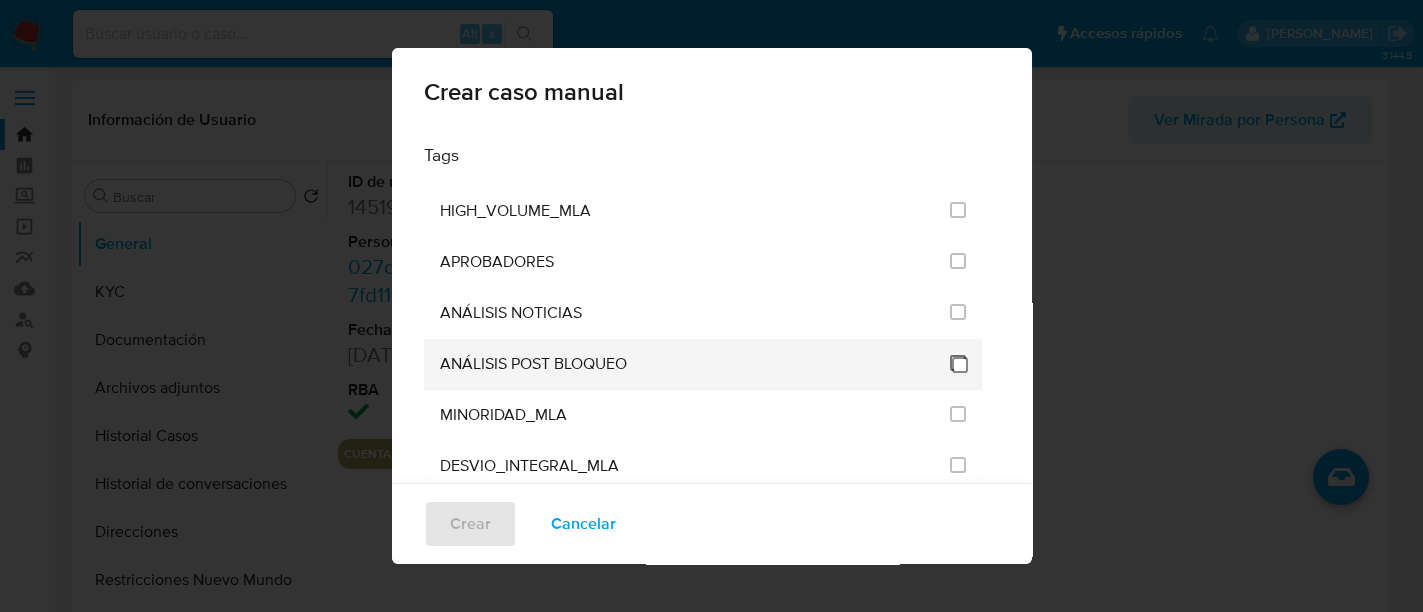 click at bounding box center (958, 363) 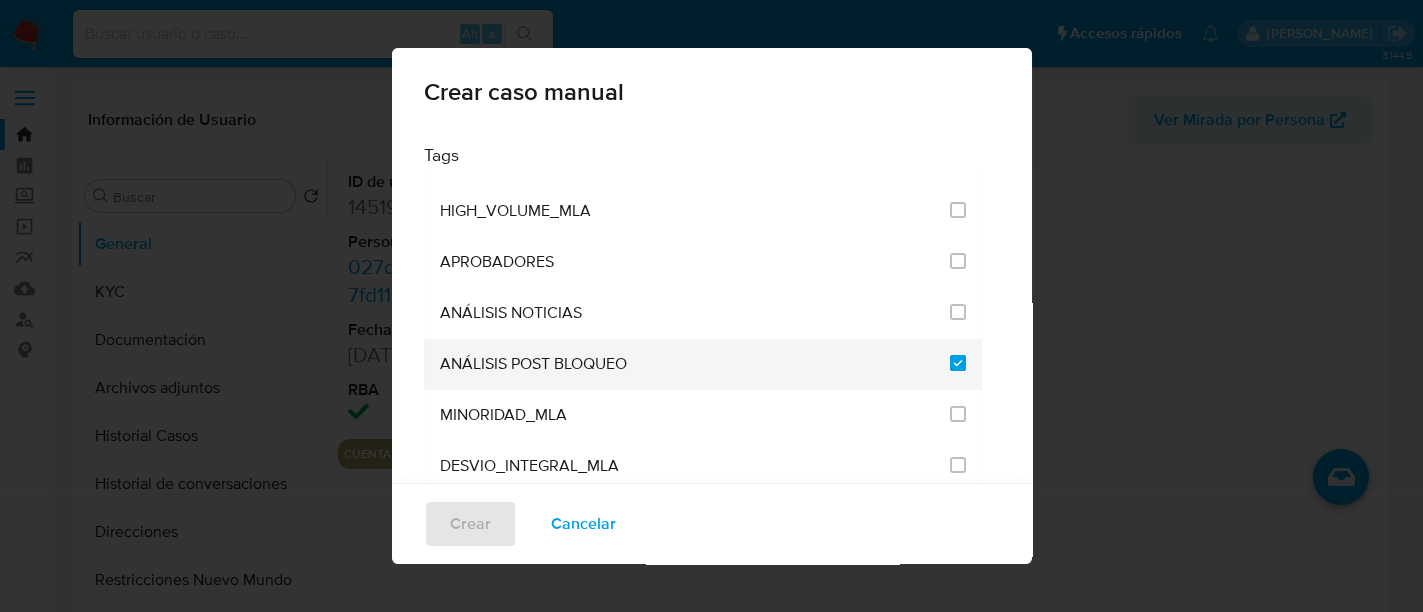 checkbox on "true" 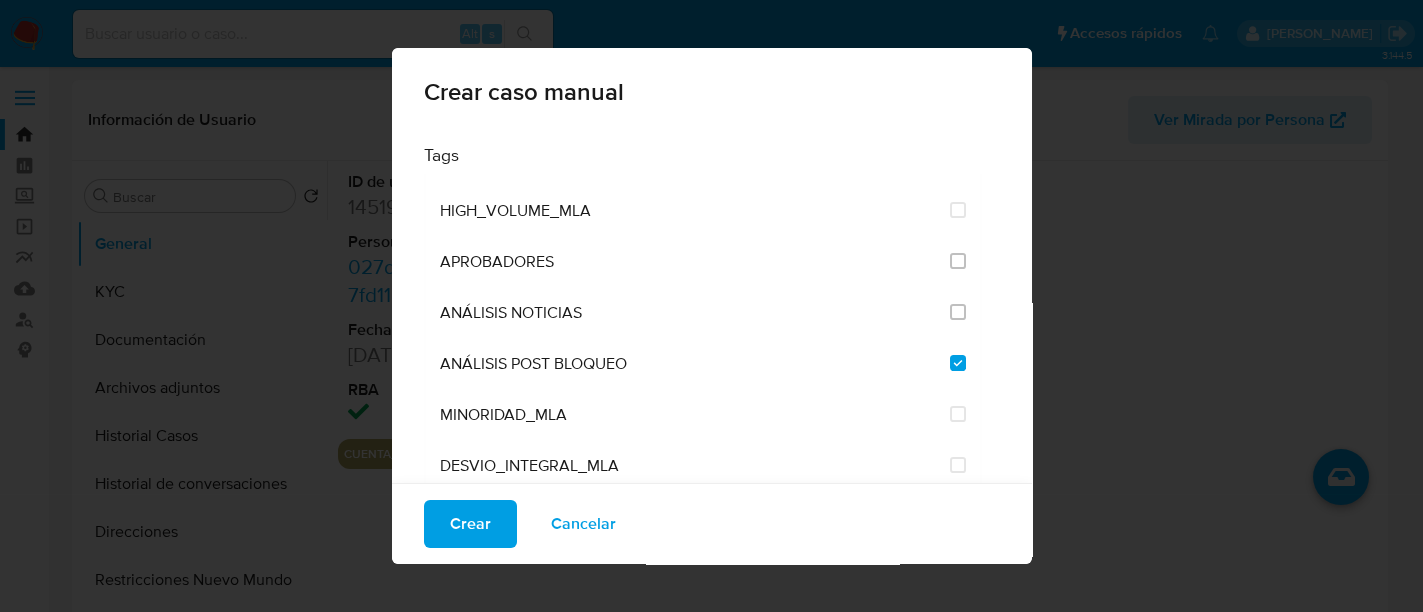 click on "Crear" at bounding box center [470, 524] 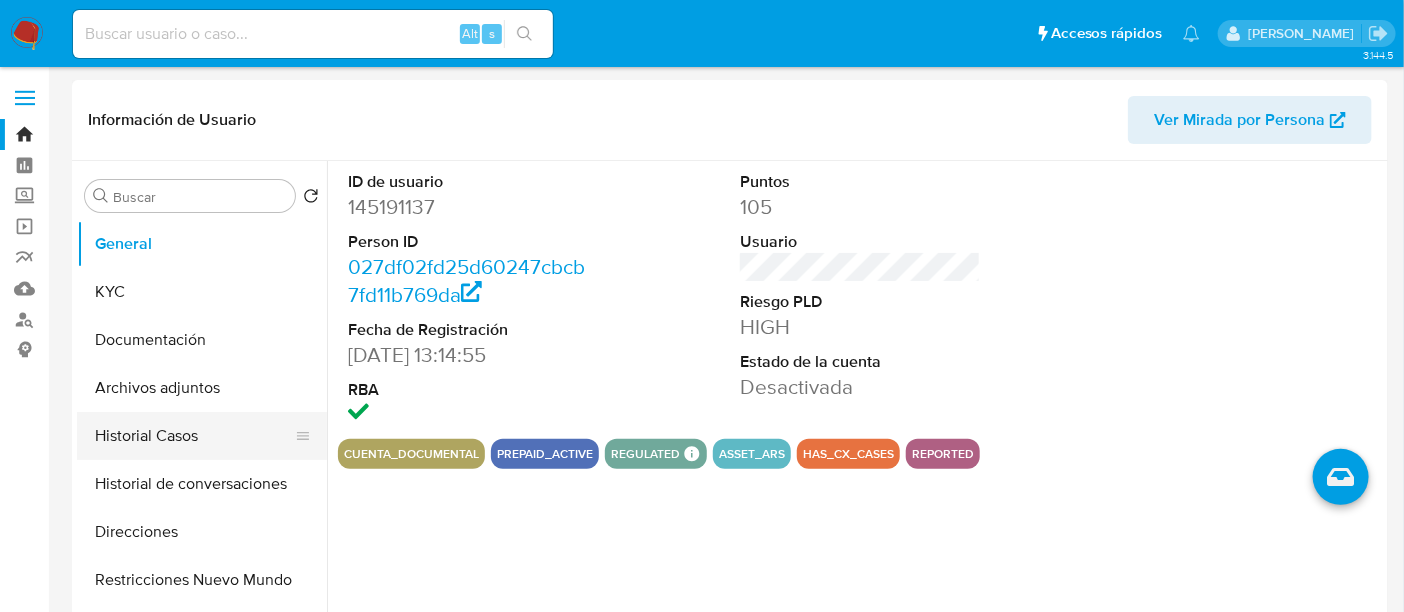click on "Historial Casos" at bounding box center [194, 436] 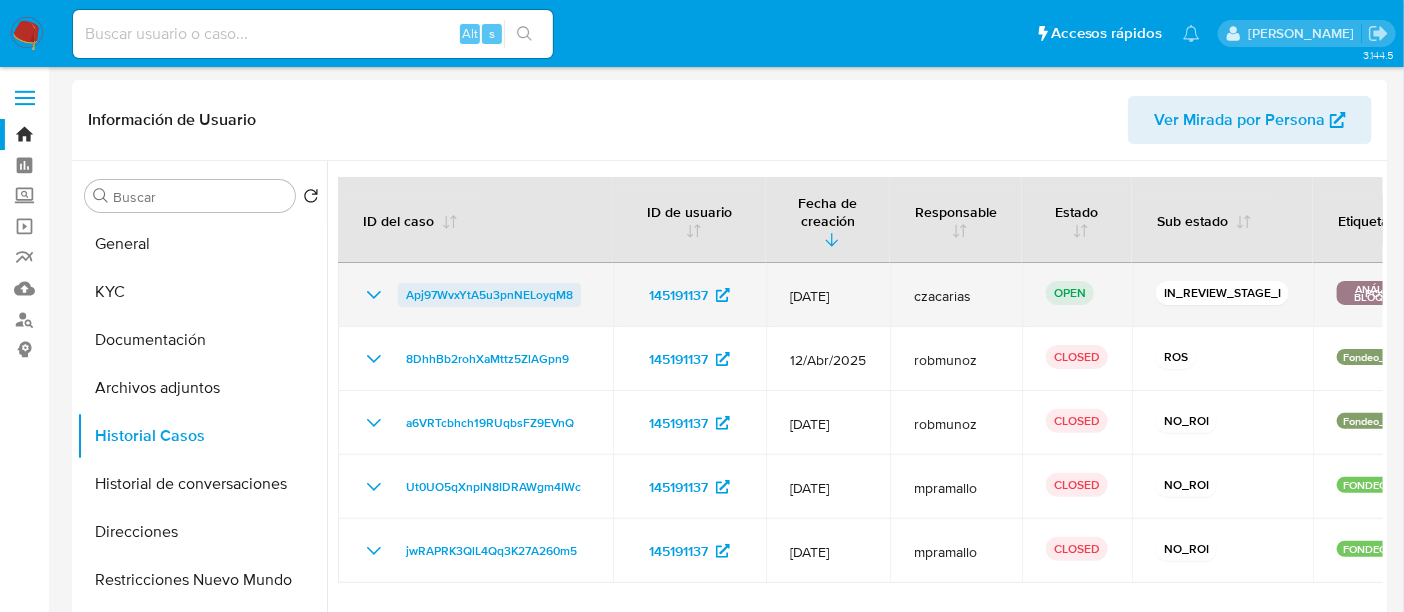 click on "Apj97WvxYtA5u3pnNELoyqM8" at bounding box center [489, 295] 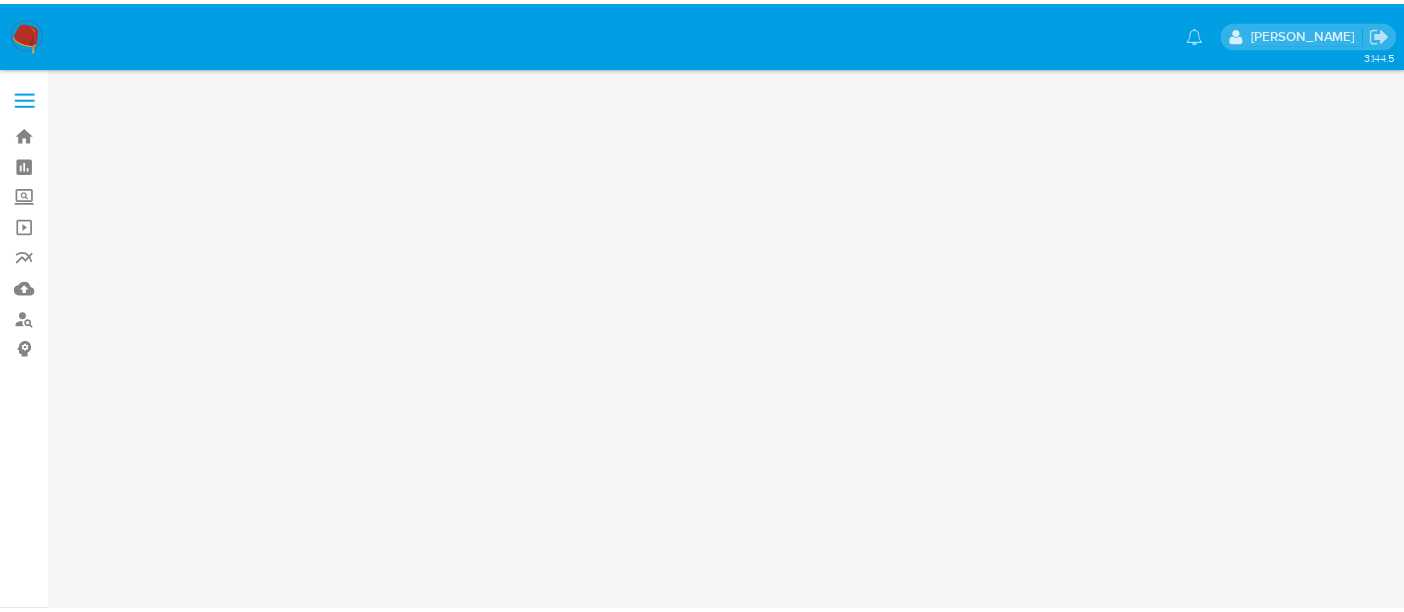 scroll, scrollTop: 0, scrollLeft: 0, axis: both 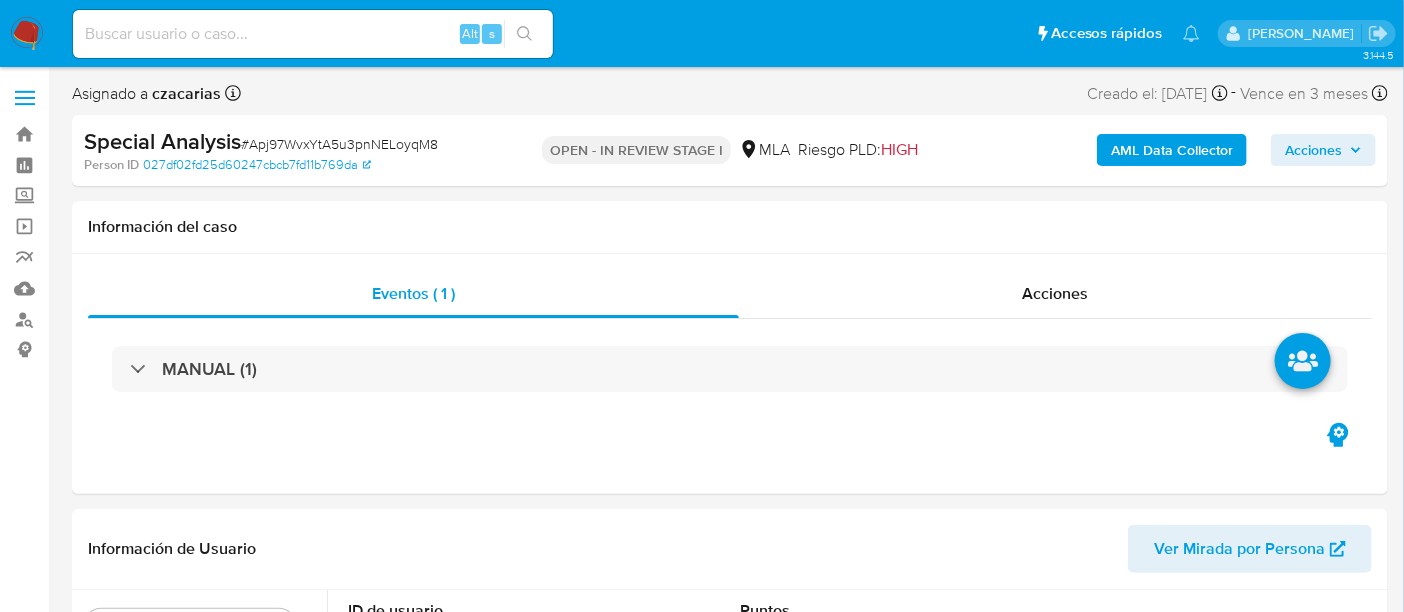 select on "10" 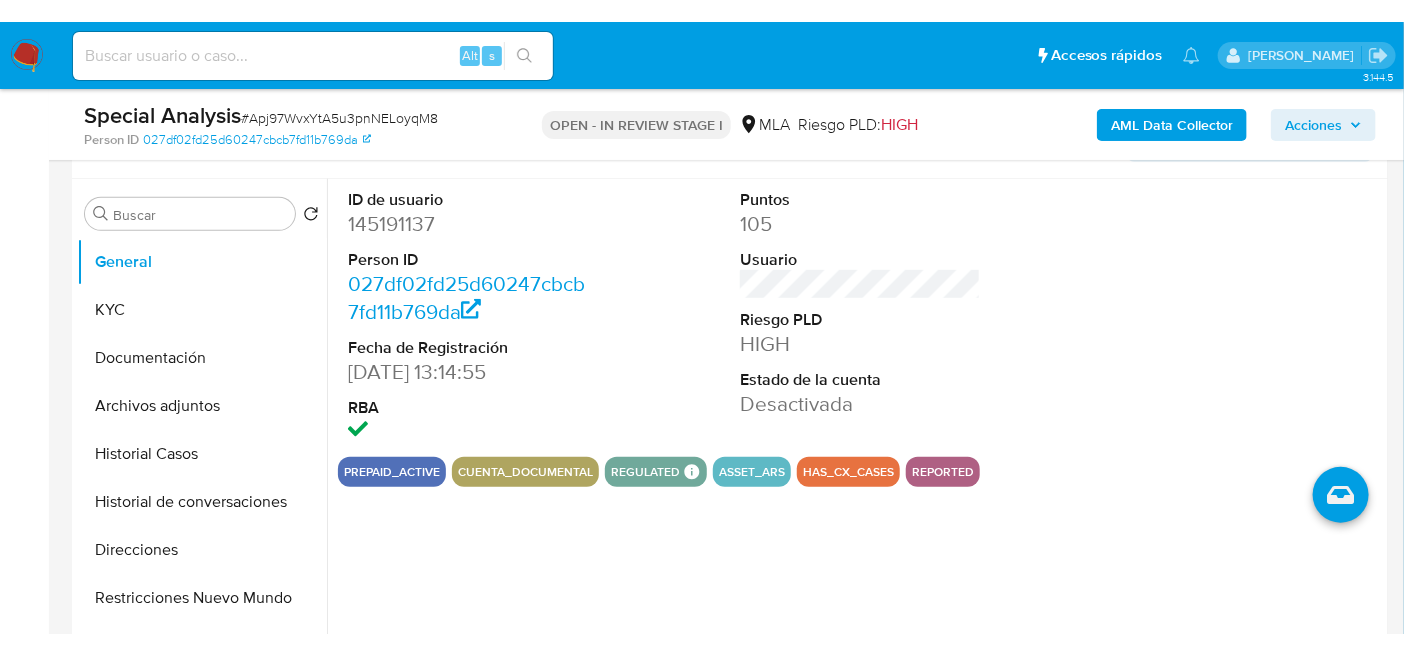 scroll, scrollTop: 374, scrollLeft: 0, axis: vertical 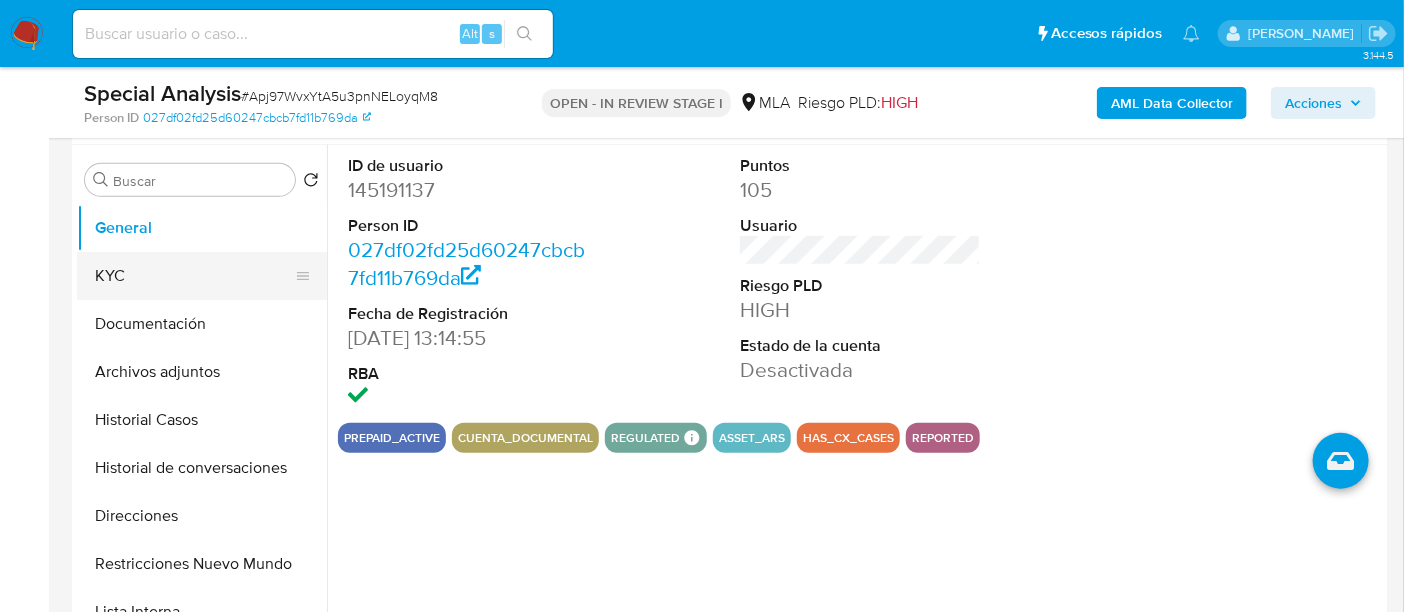 click on "KYC" at bounding box center (194, 276) 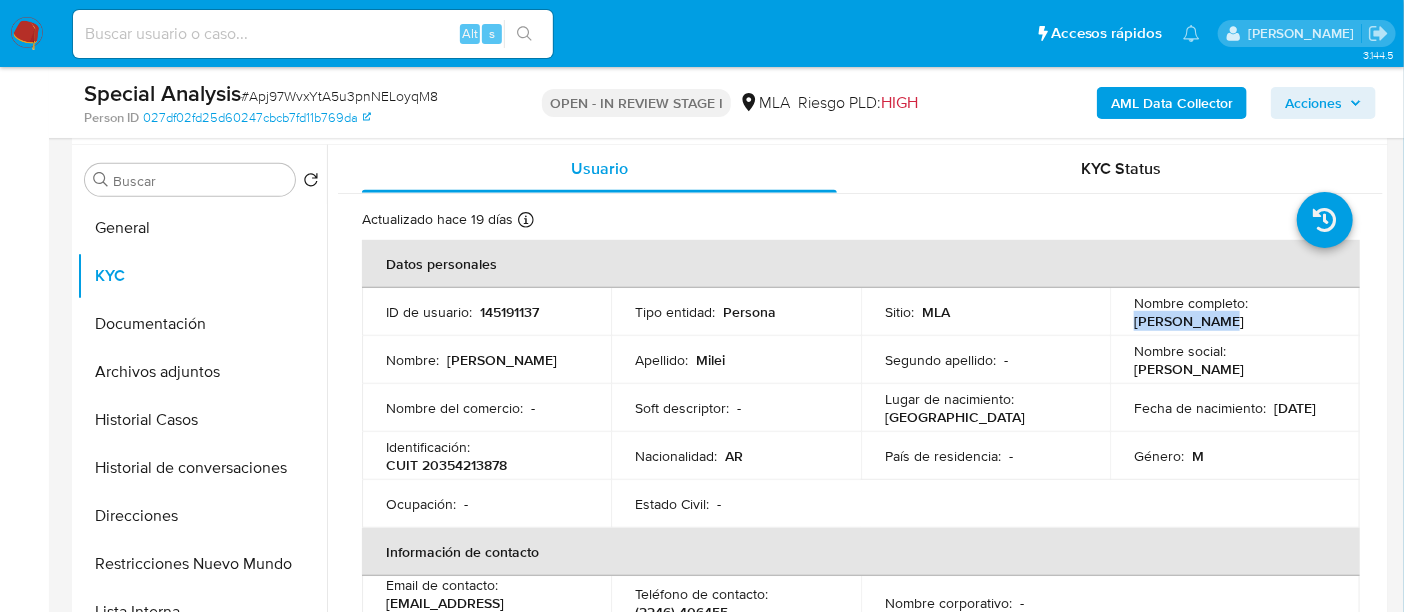 drag, startPoint x: 1131, startPoint y: 327, endPoint x: 1239, endPoint y: 313, distance: 108.903625 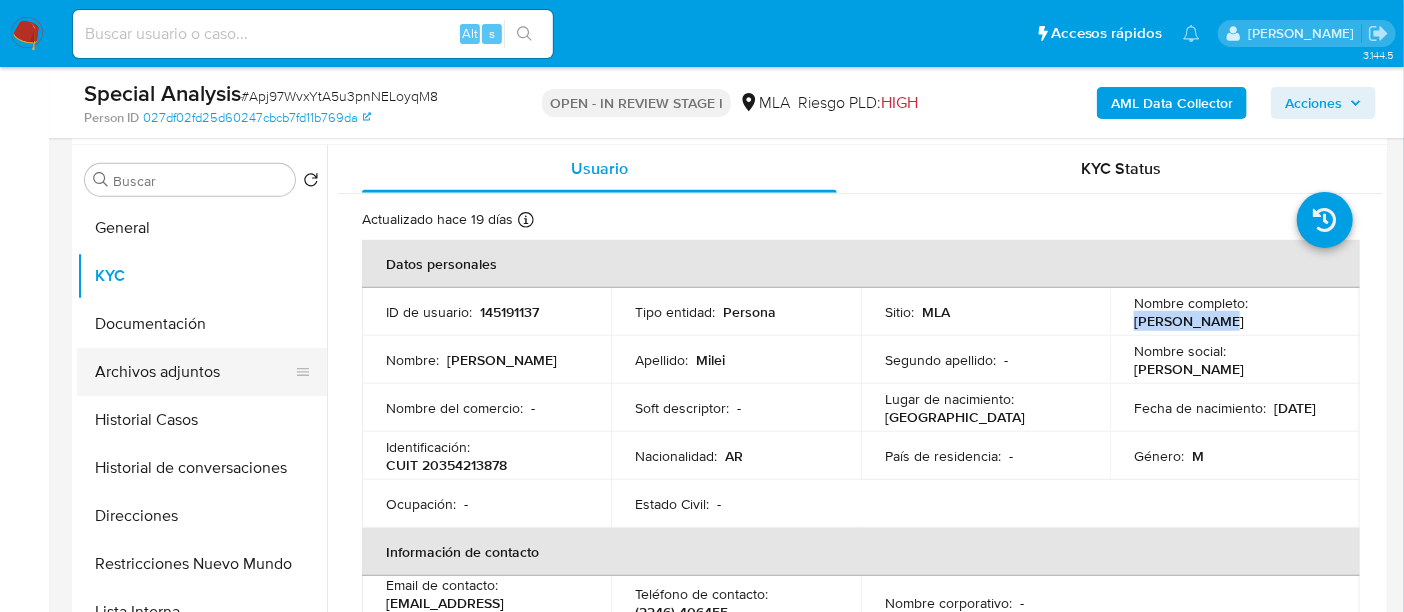 click on "Archivos adjuntos" at bounding box center [194, 372] 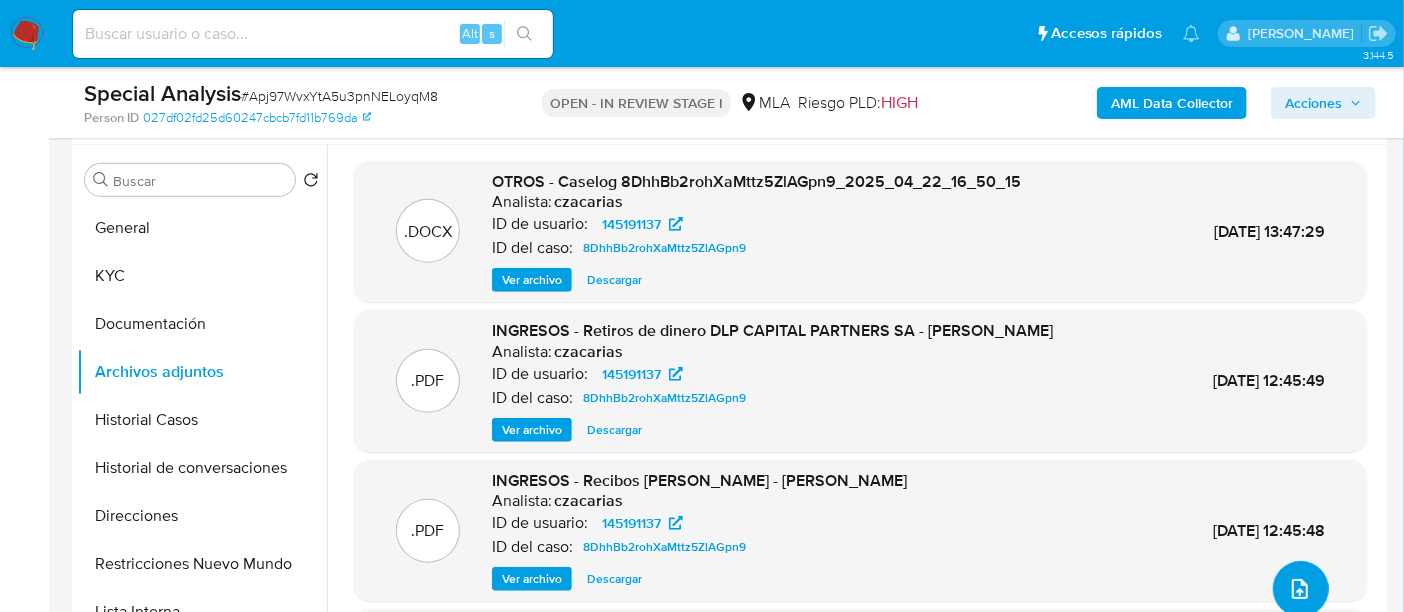 click at bounding box center [1301, 589] 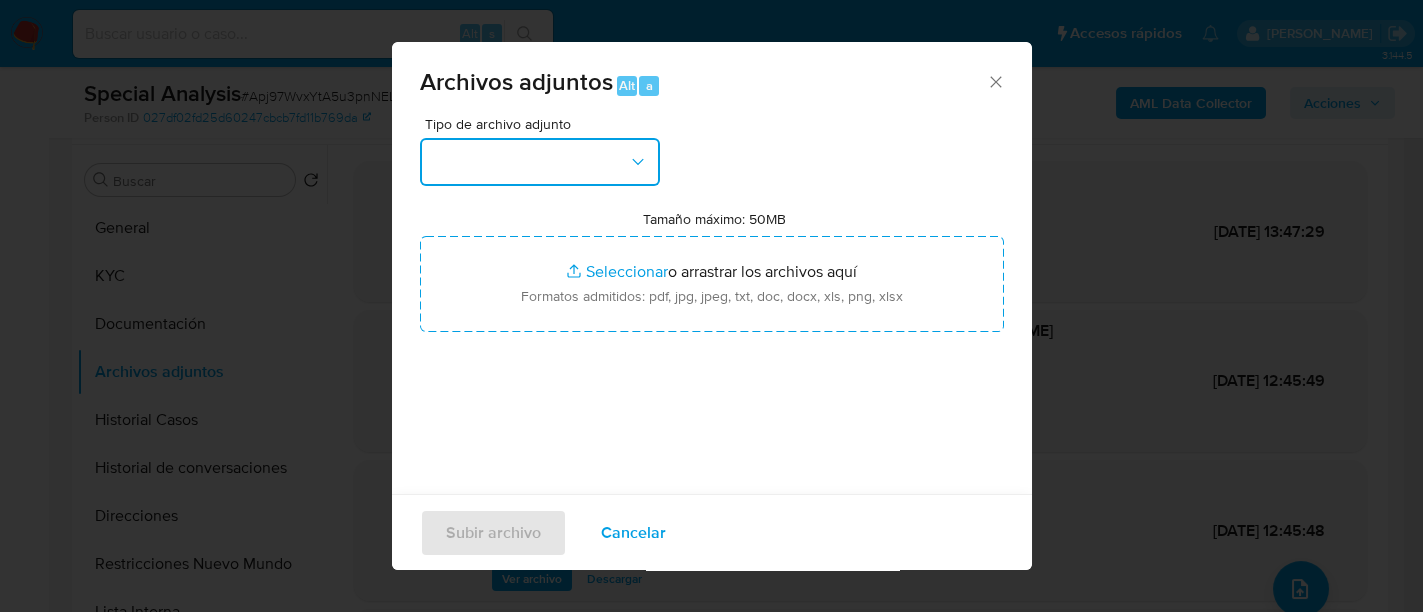 click at bounding box center (540, 162) 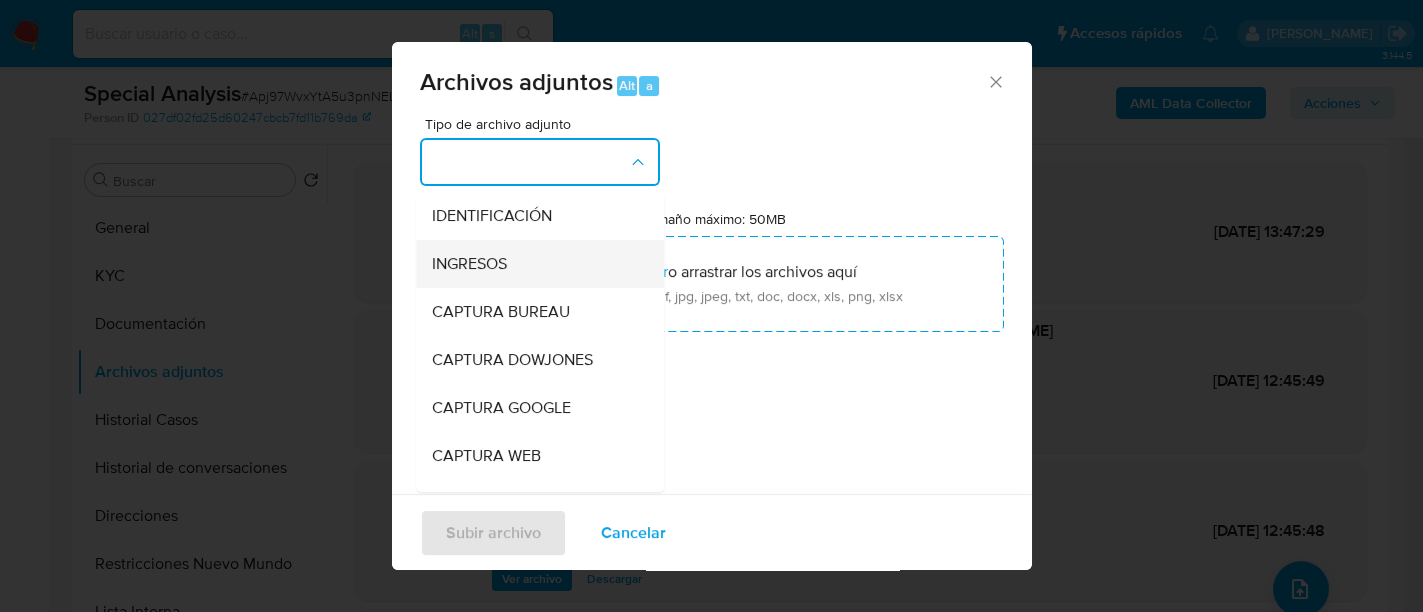 click on "INGRESOS" at bounding box center (534, 264) 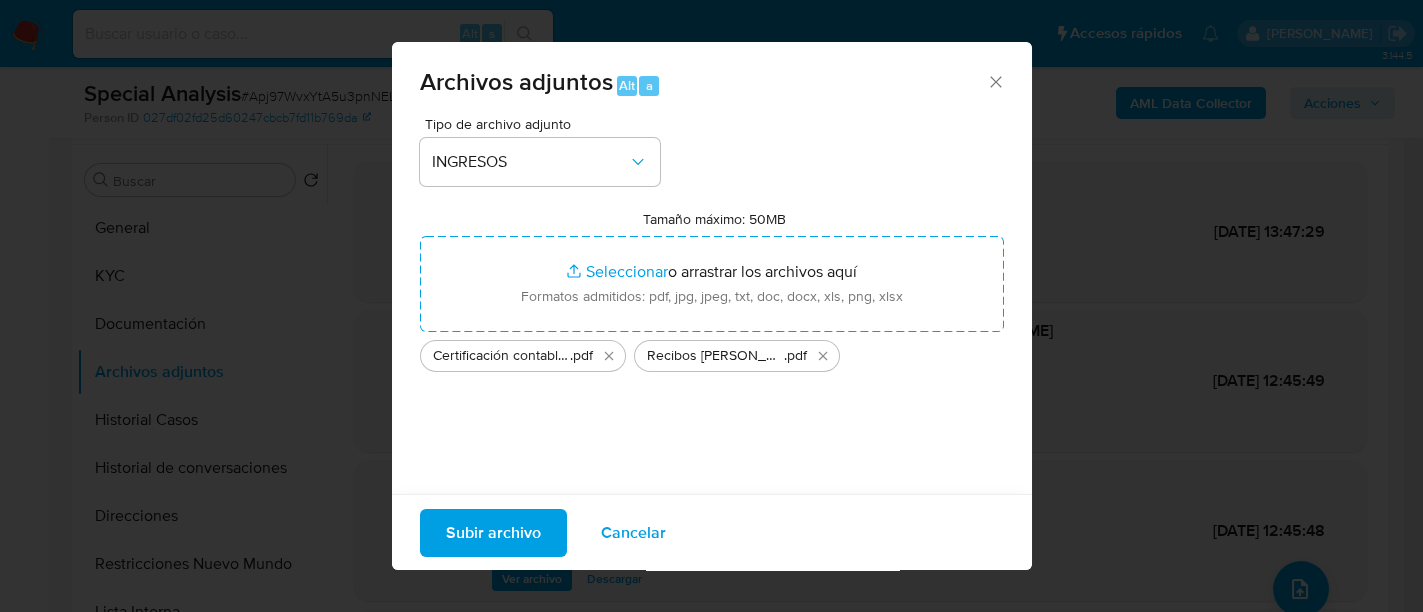 click on "Subir archivo" at bounding box center (493, 532) 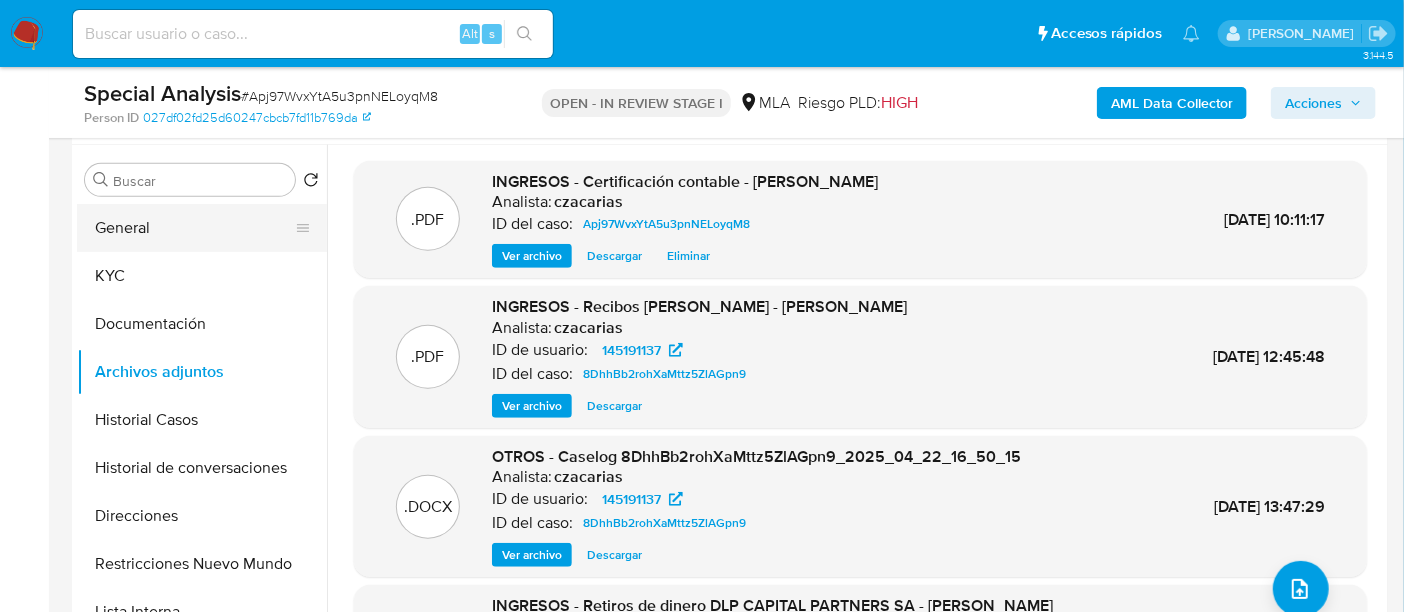 click on "General" at bounding box center [194, 228] 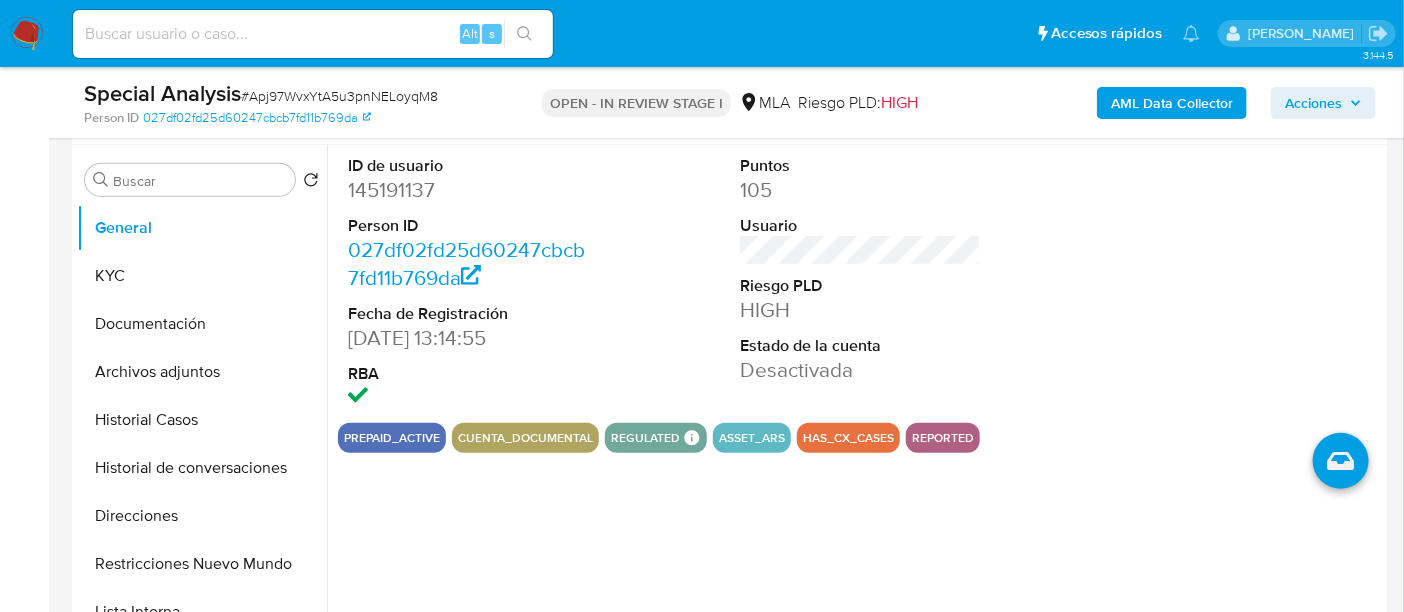 click on "ID de usuario 145191137 Person ID 027df02fd25d60247cbcb7fd11b769da Fecha de Registración 04/09/2013 13:14:55 RBA" at bounding box center (468, 284) 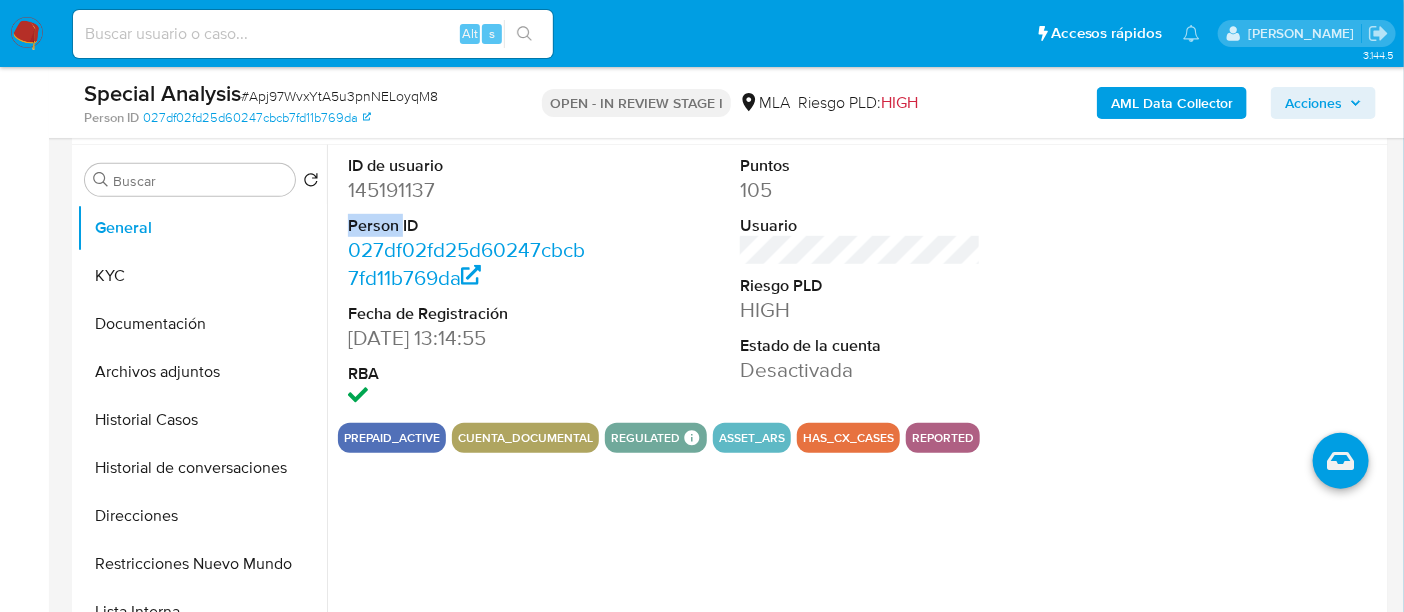 click on "ID de usuario 145191137 Person ID 027df02fd25d60247cbcb7fd11b769da Fecha de Registración 04/09/2013 13:14:55 RBA" at bounding box center [468, 284] 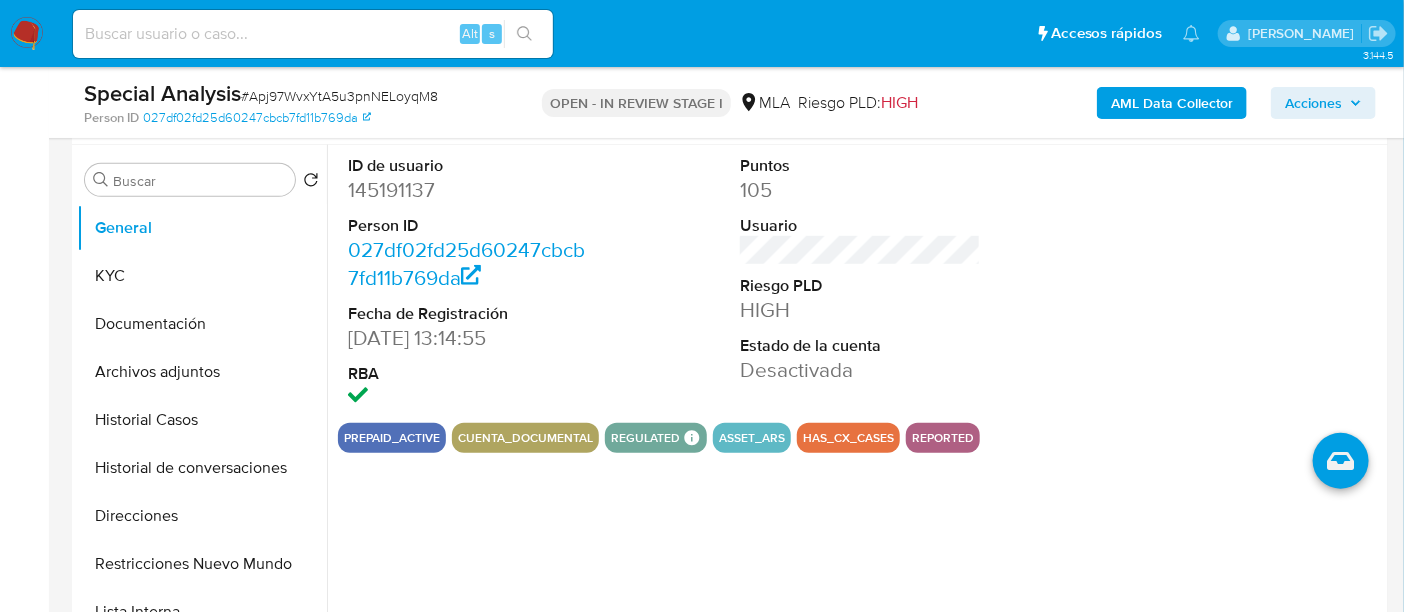 click on "145191137" at bounding box center (468, 190) 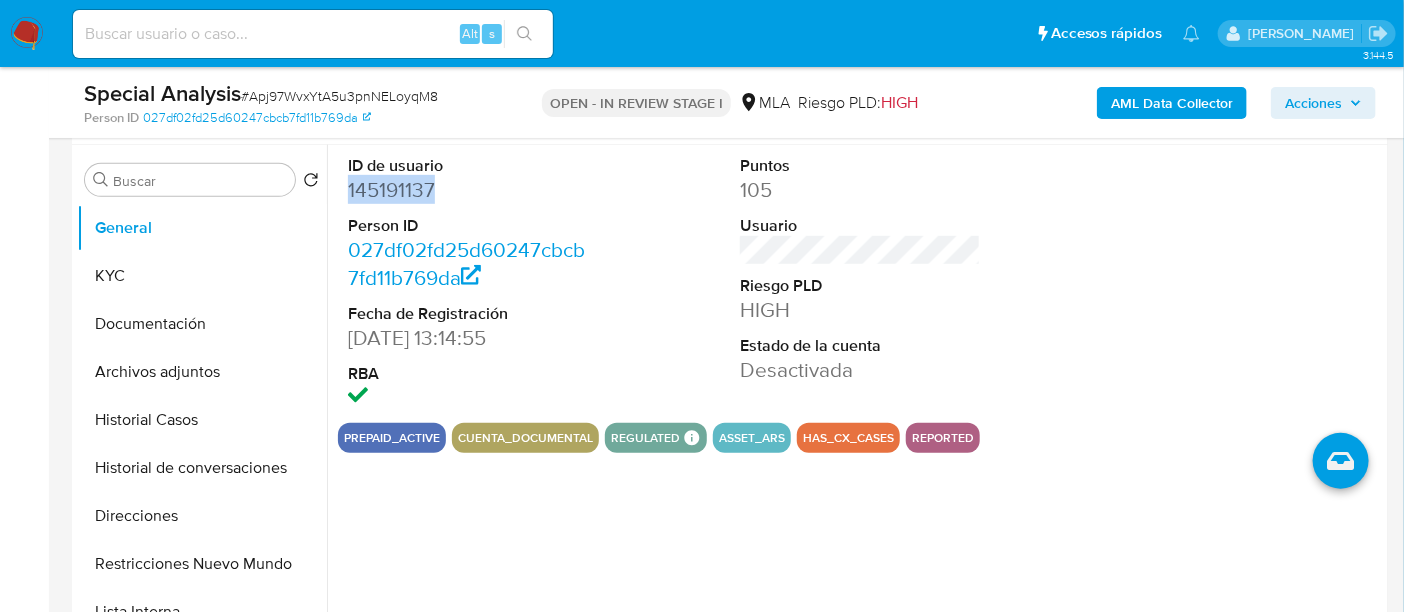 click on "145191137" at bounding box center (468, 190) 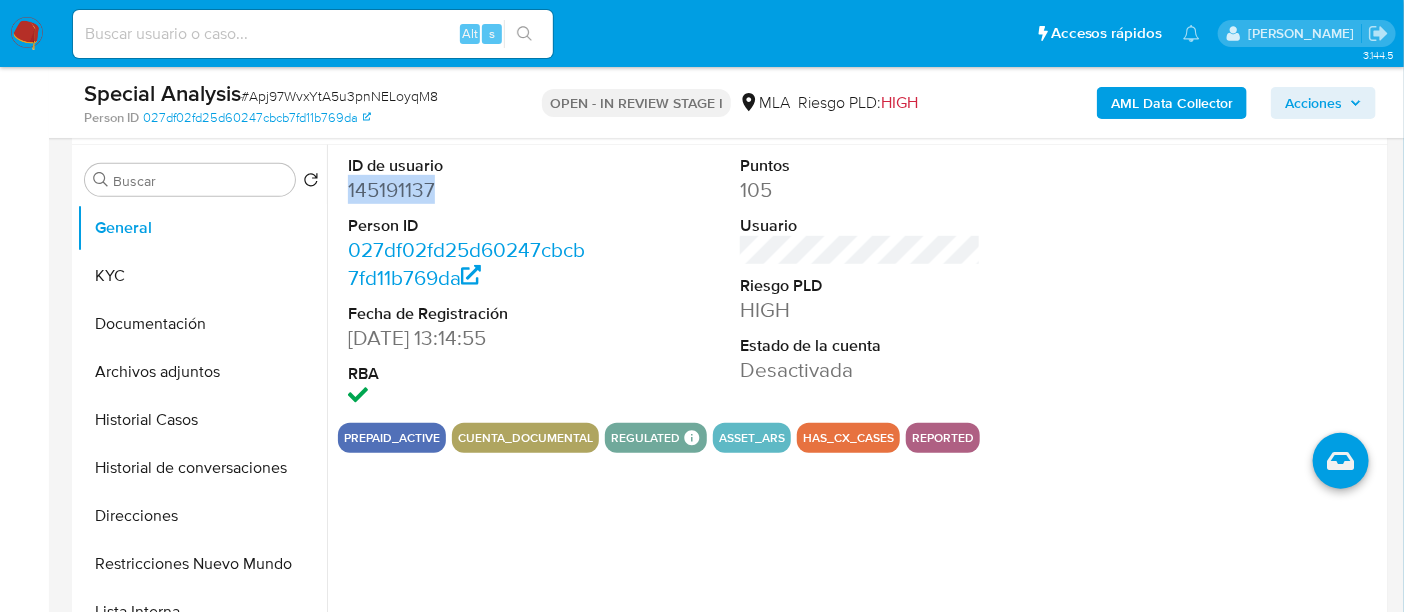 copy on "145191137" 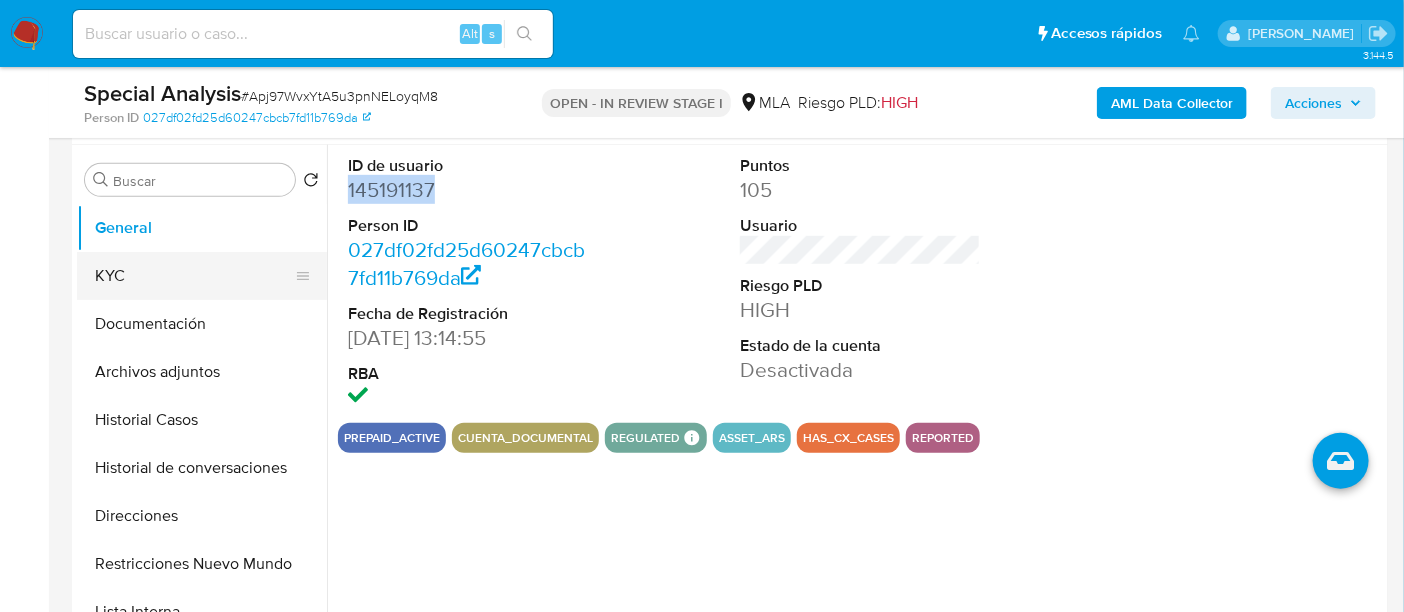 click on "KYC" at bounding box center [194, 276] 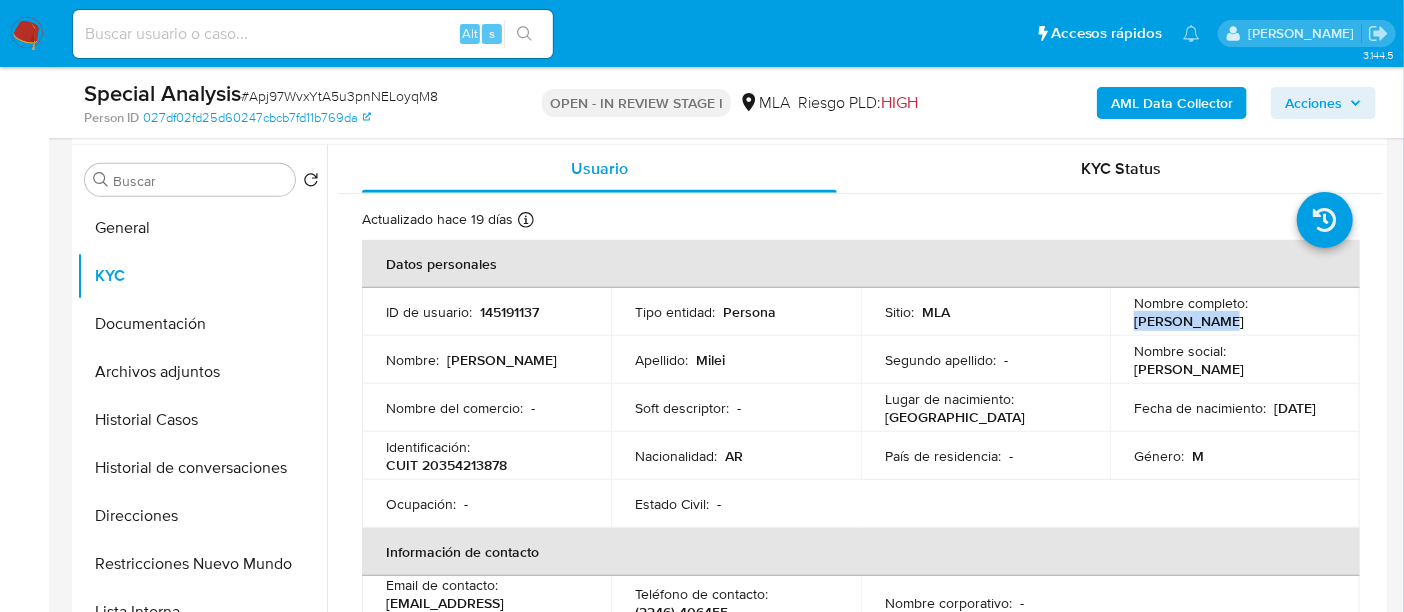 drag, startPoint x: 1128, startPoint y: 321, endPoint x: 1221, endPoint y: 323, distance: 93.0215 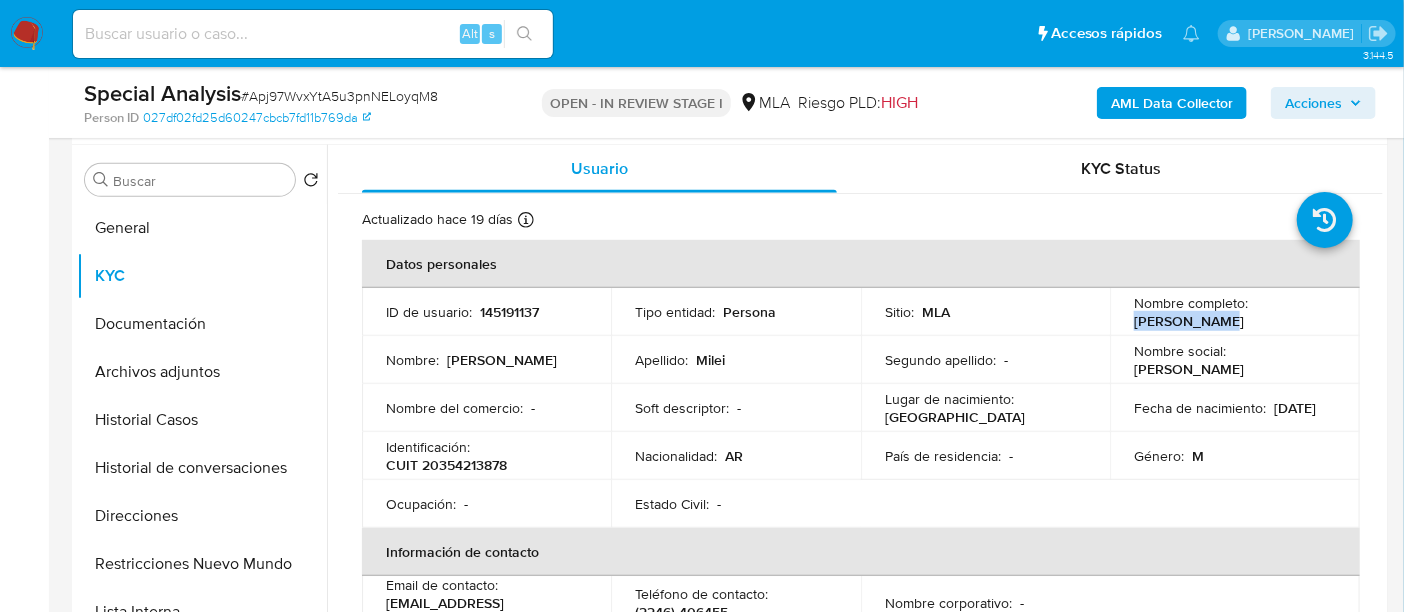 copy on "[PERSON_NAME]" 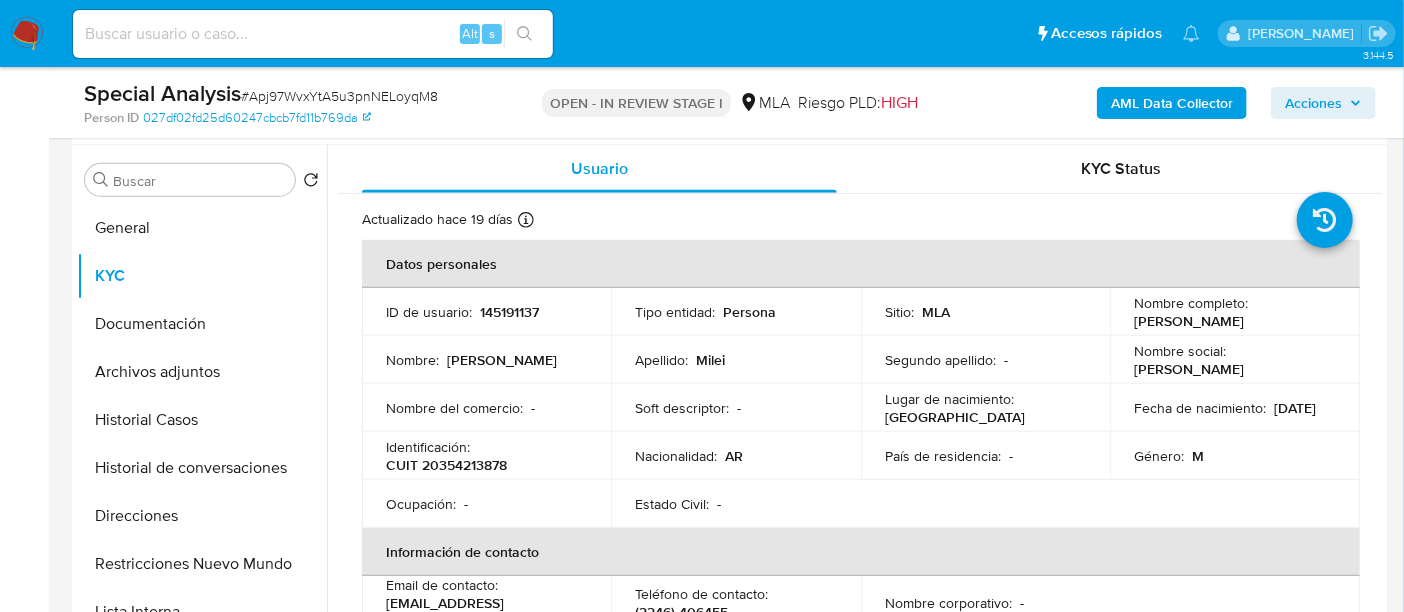 click on "CUIT 20354213878" at bounding box center [446, 465] 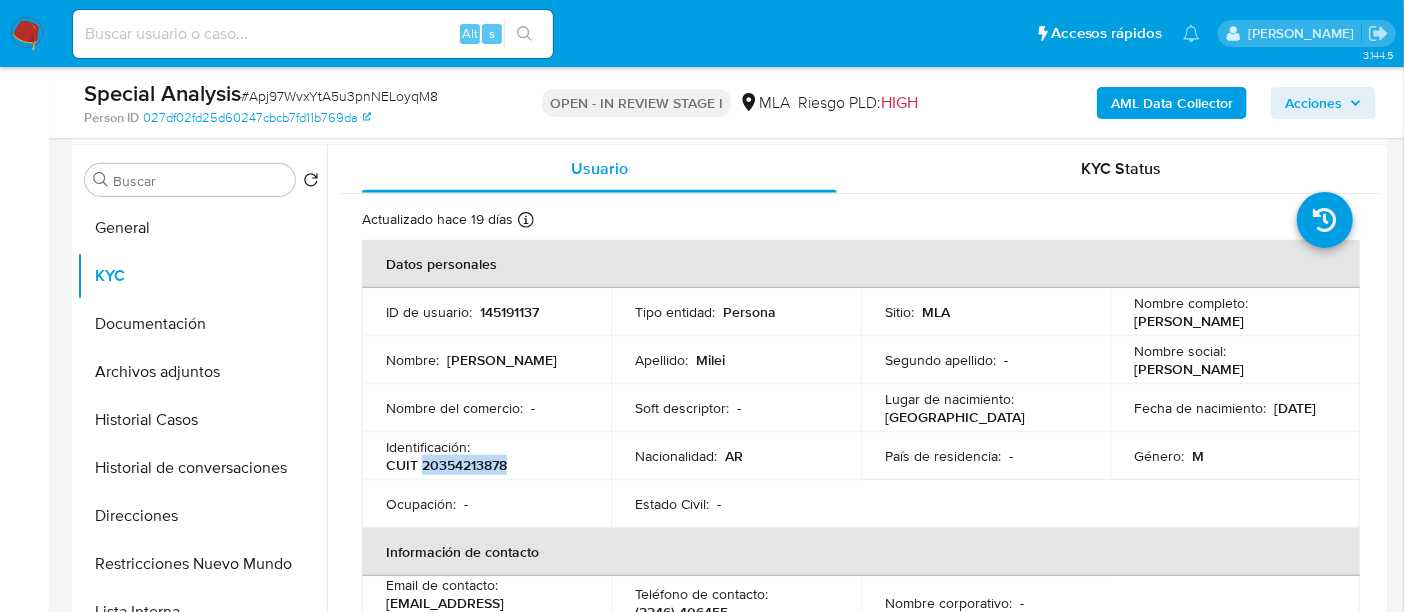 click on "CUIT 20354213878" at bounding box center (446, 465) 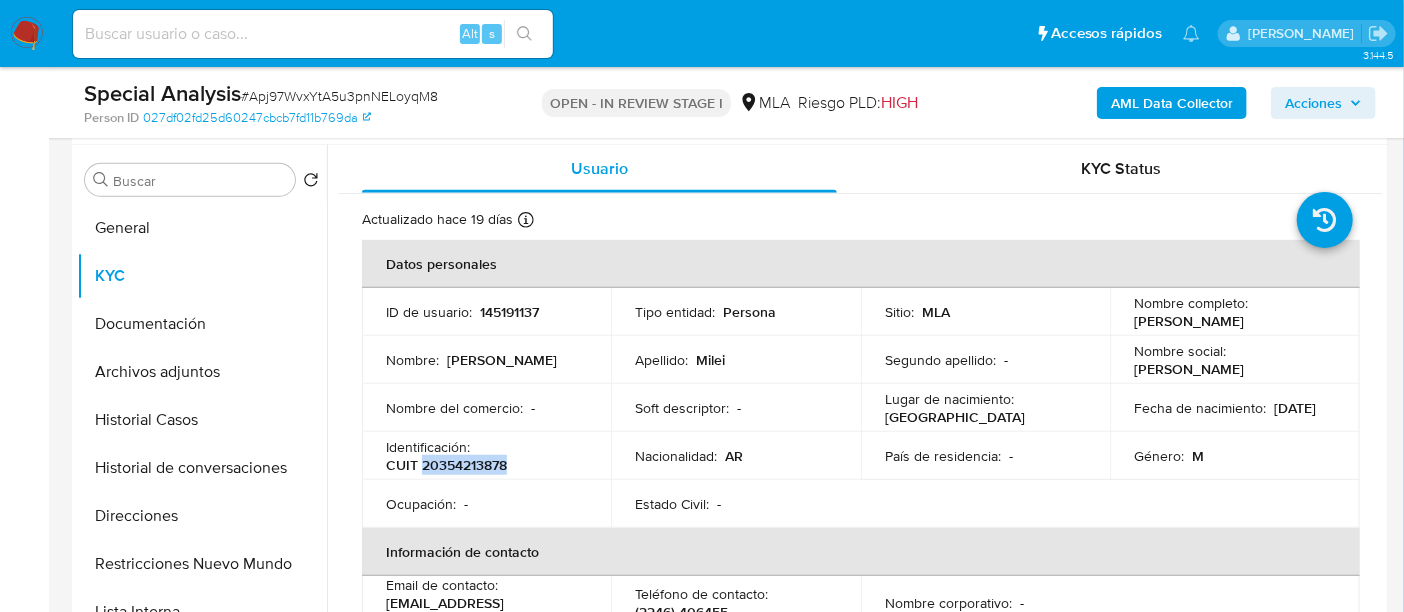copy on "20354213878" 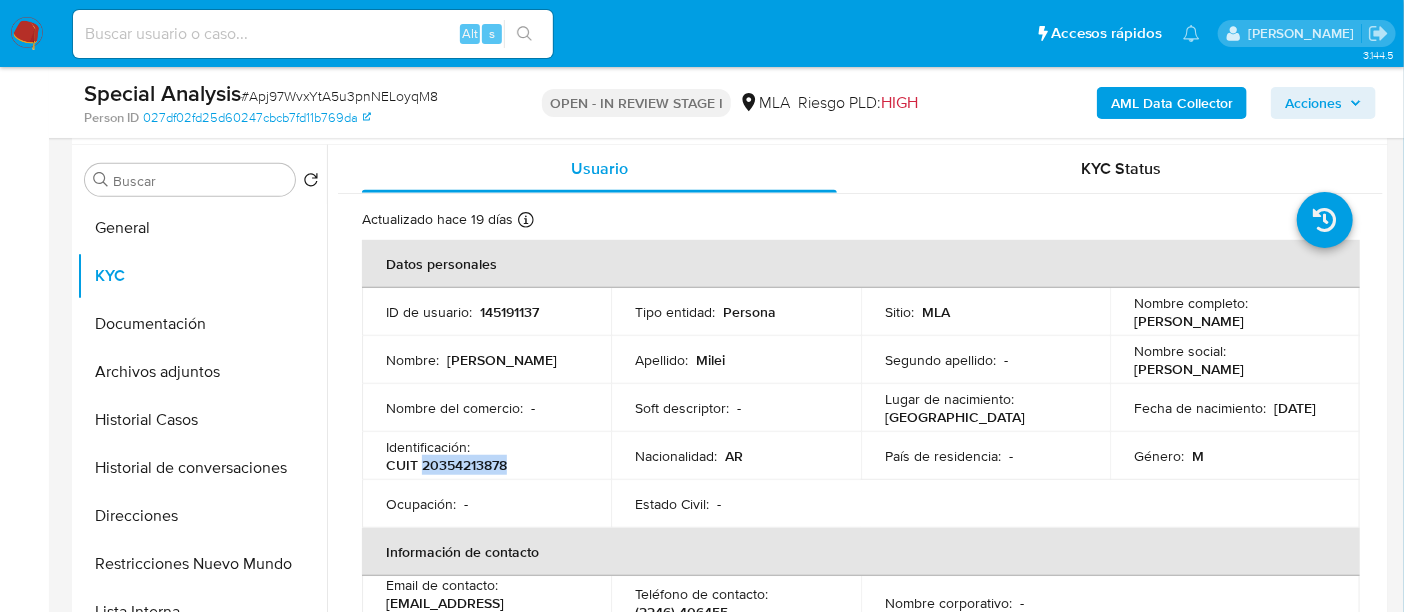 click on "CUIT 20354213878" at bounding box center (446, 465) 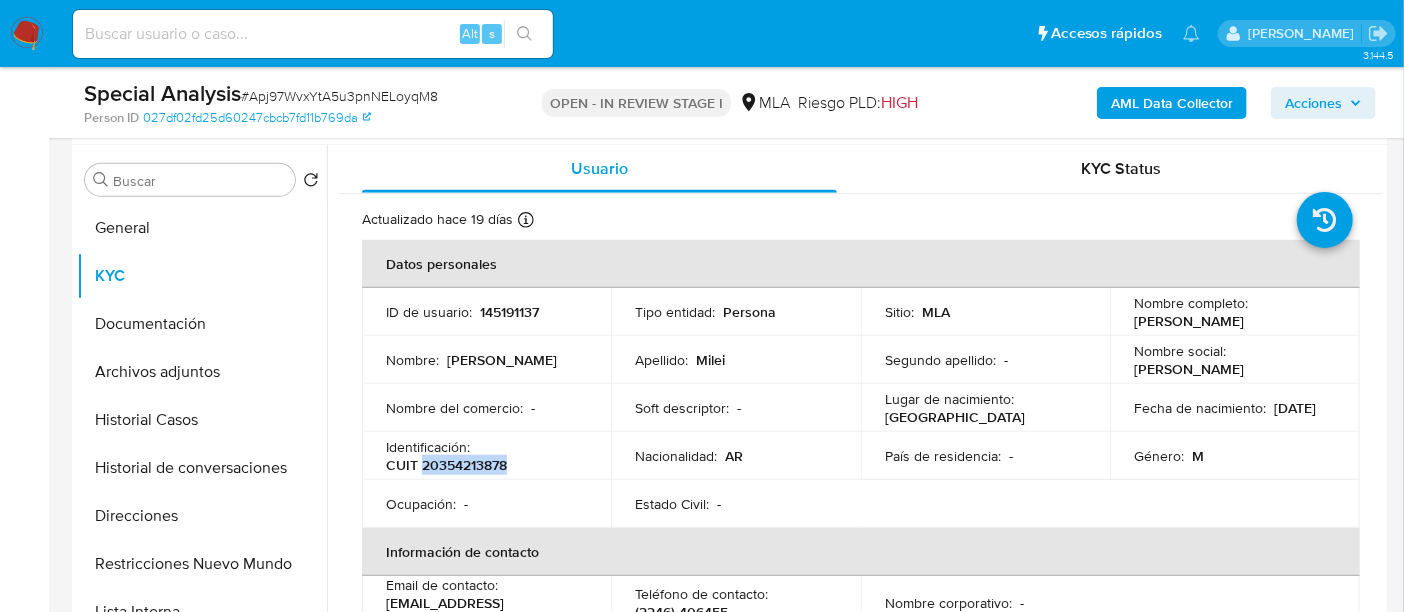 copy on "20354213878" 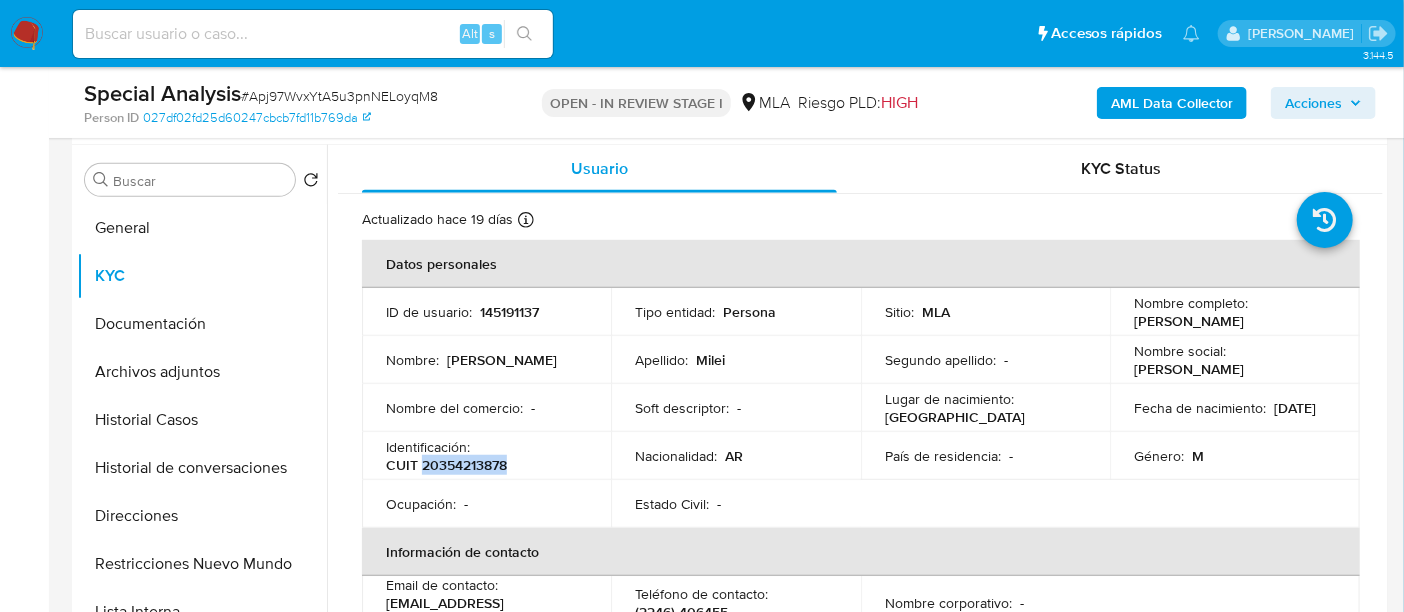 click on "CUIT 20354213878" at bounding box center (446, 465) 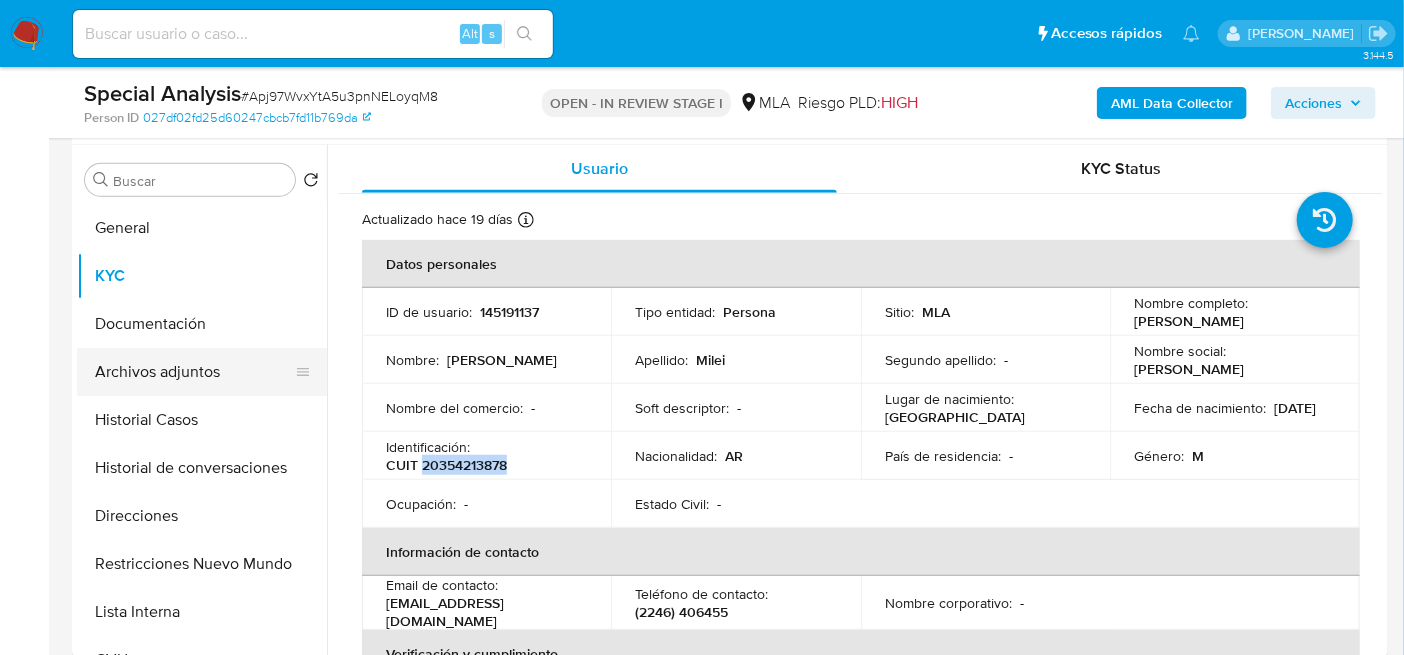 click on "Archivos adjuntos" at bounding box center (194, 372) 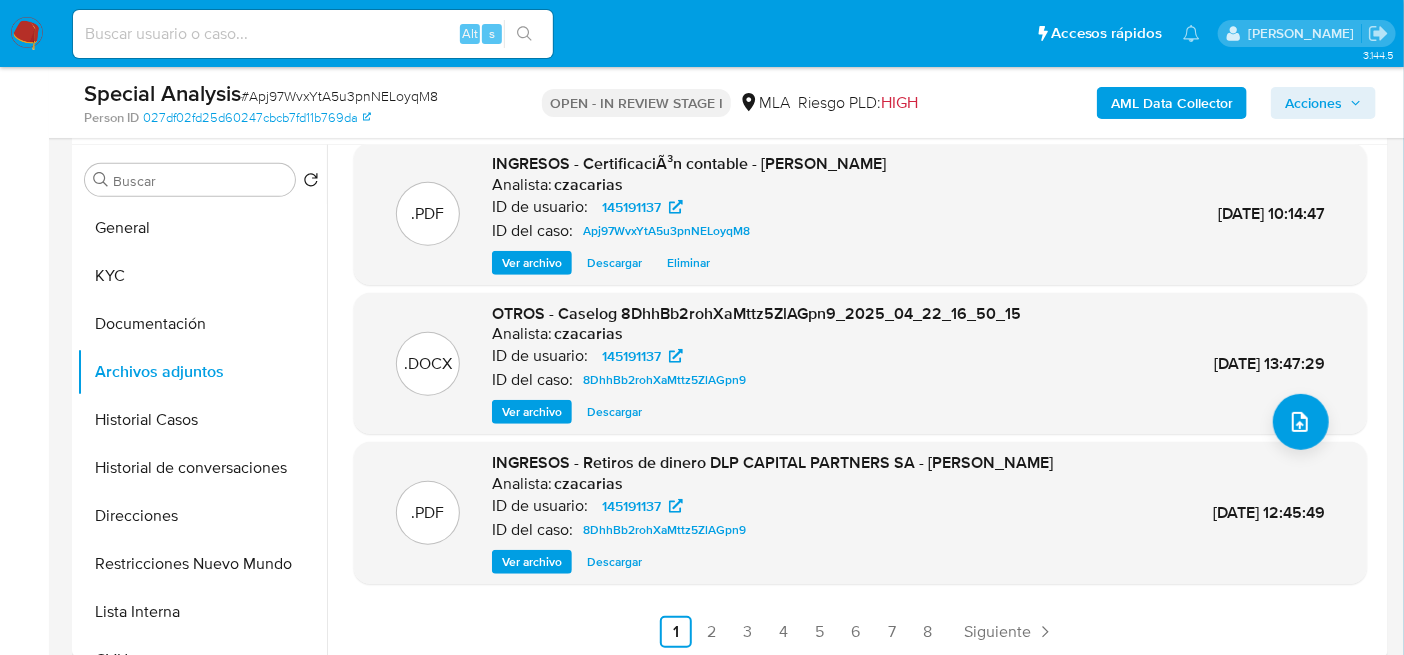scroll, scrollTop: 168, scrollLeft: 0, axis: vertical 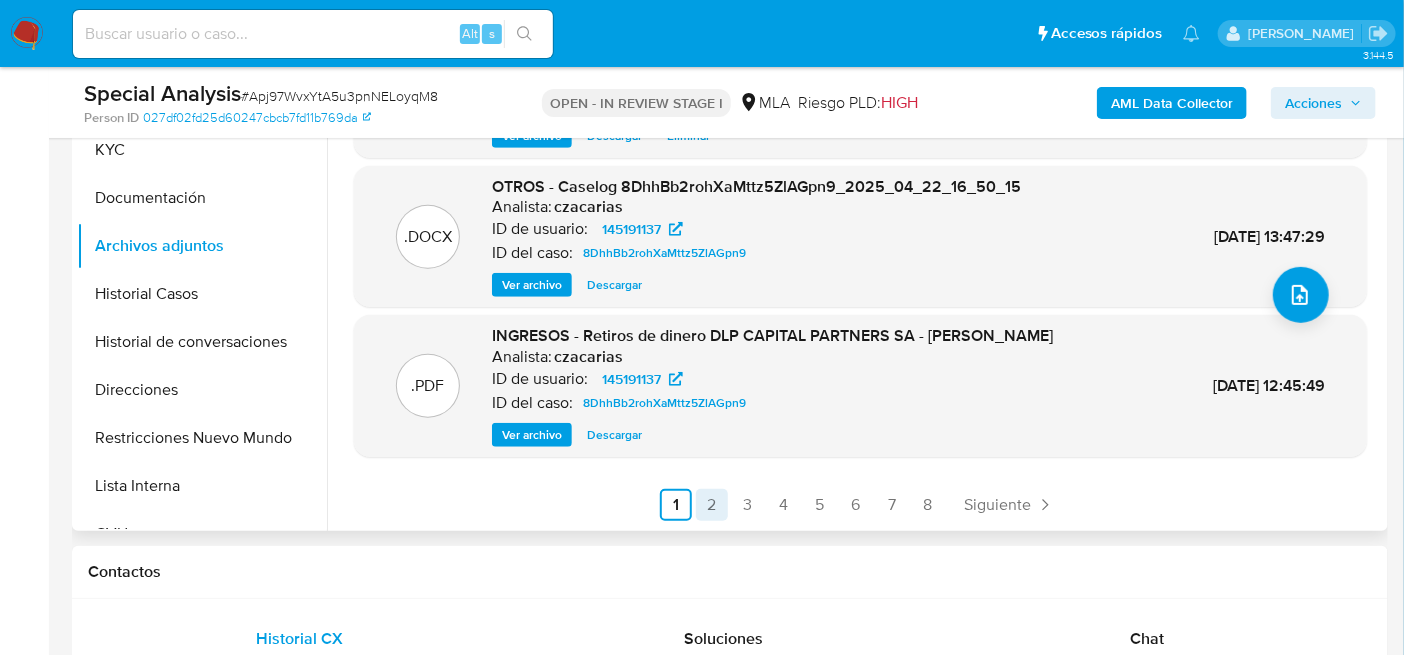 click on "2" at bounding box center [712, 505] 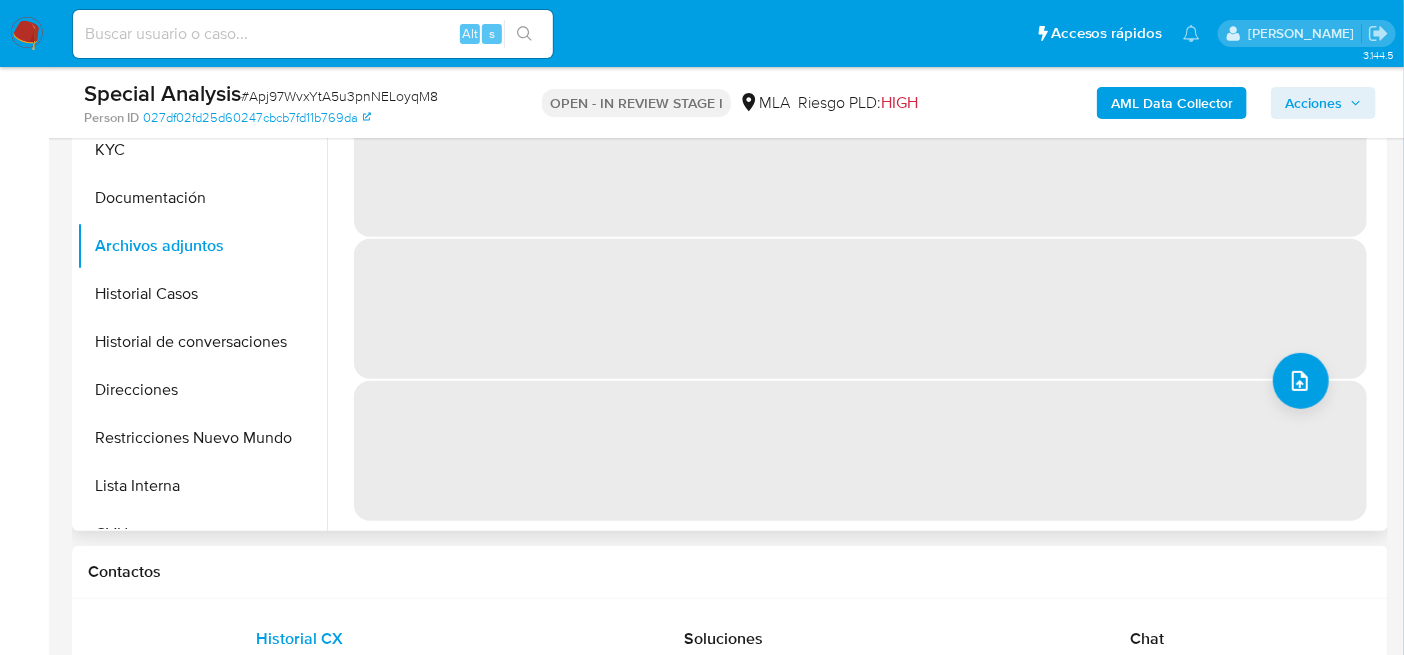 scroll, scrollTop: 0, scrollLeft: 0, axis: both 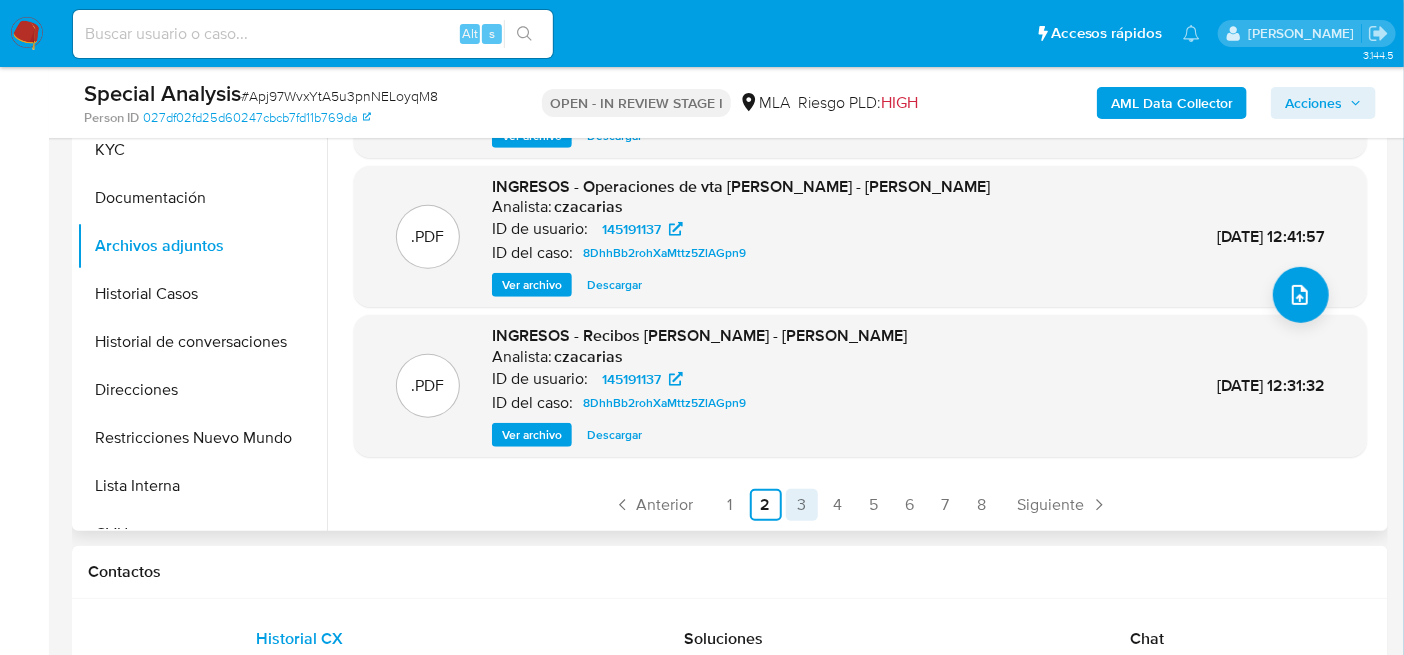 click on "3" at bounding box center [802, 505] 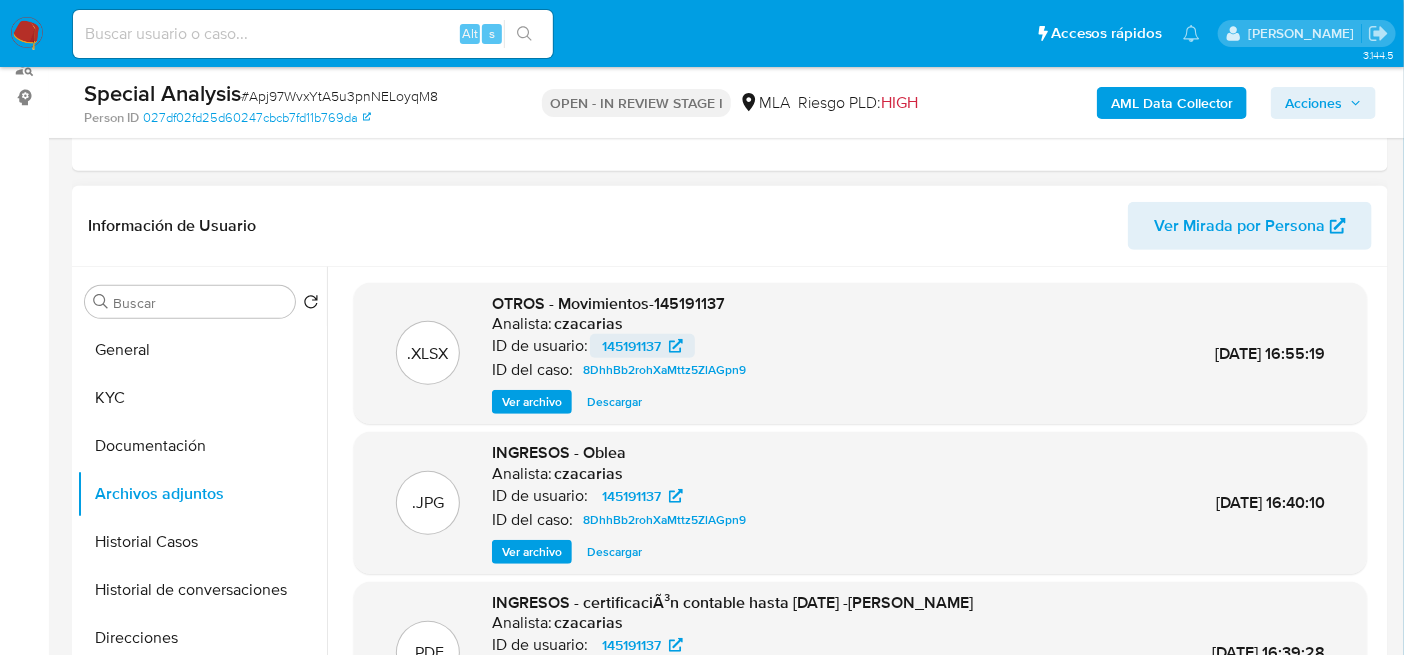 scroll, scrollTop: 250, scrollLeft: 0, axis: vertical 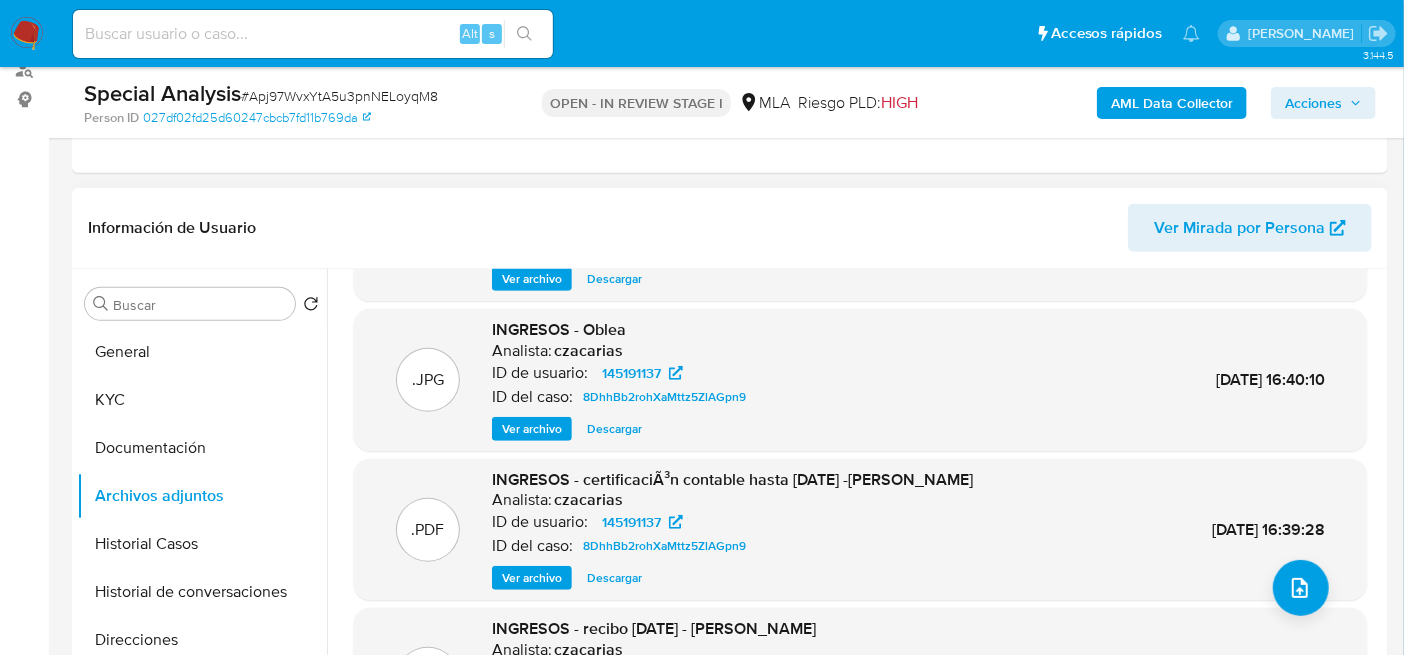 click on "Ver archivo" at bounding box center (532, 578) 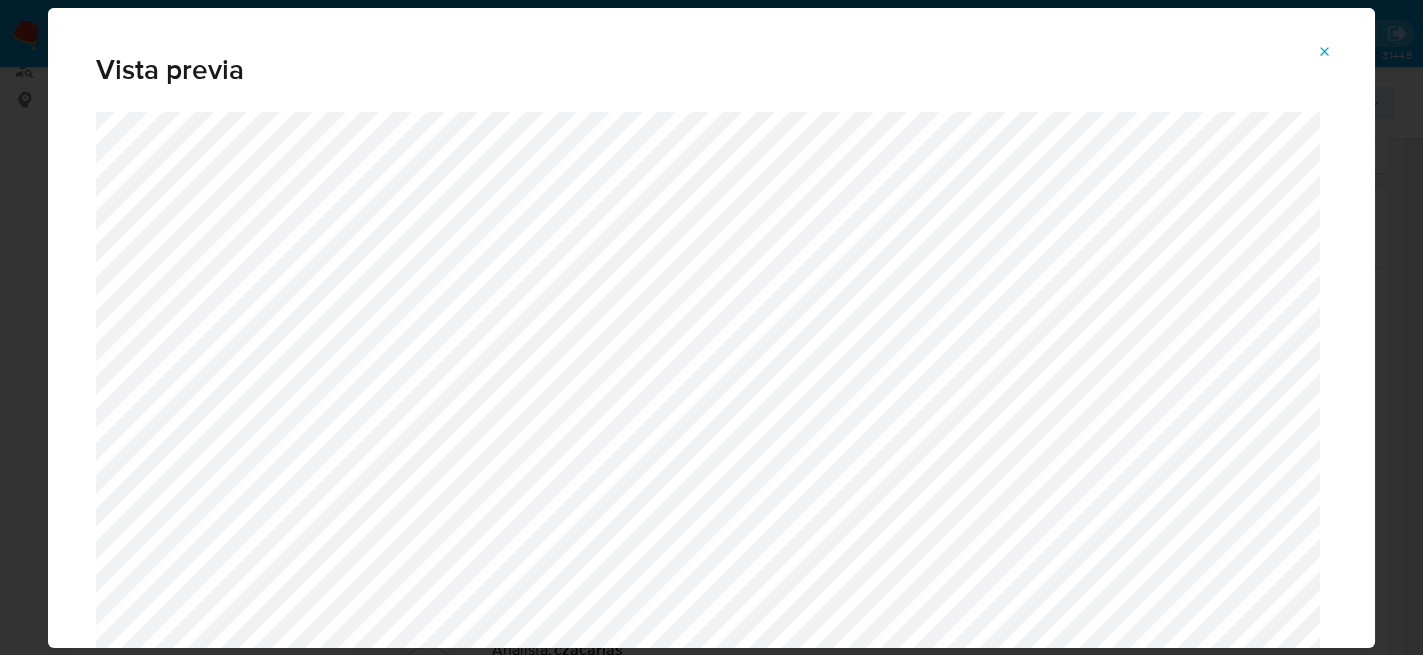 click 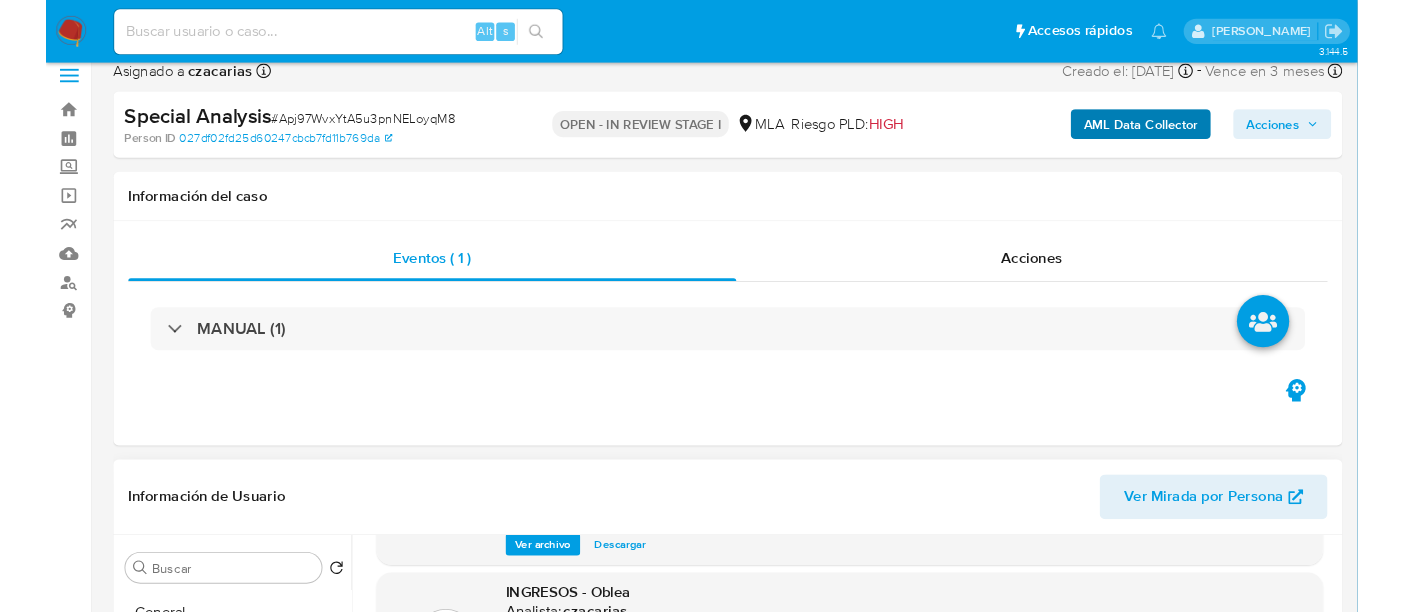 scroll, scrollTop: 0, scrollLeft: 0, axis: both 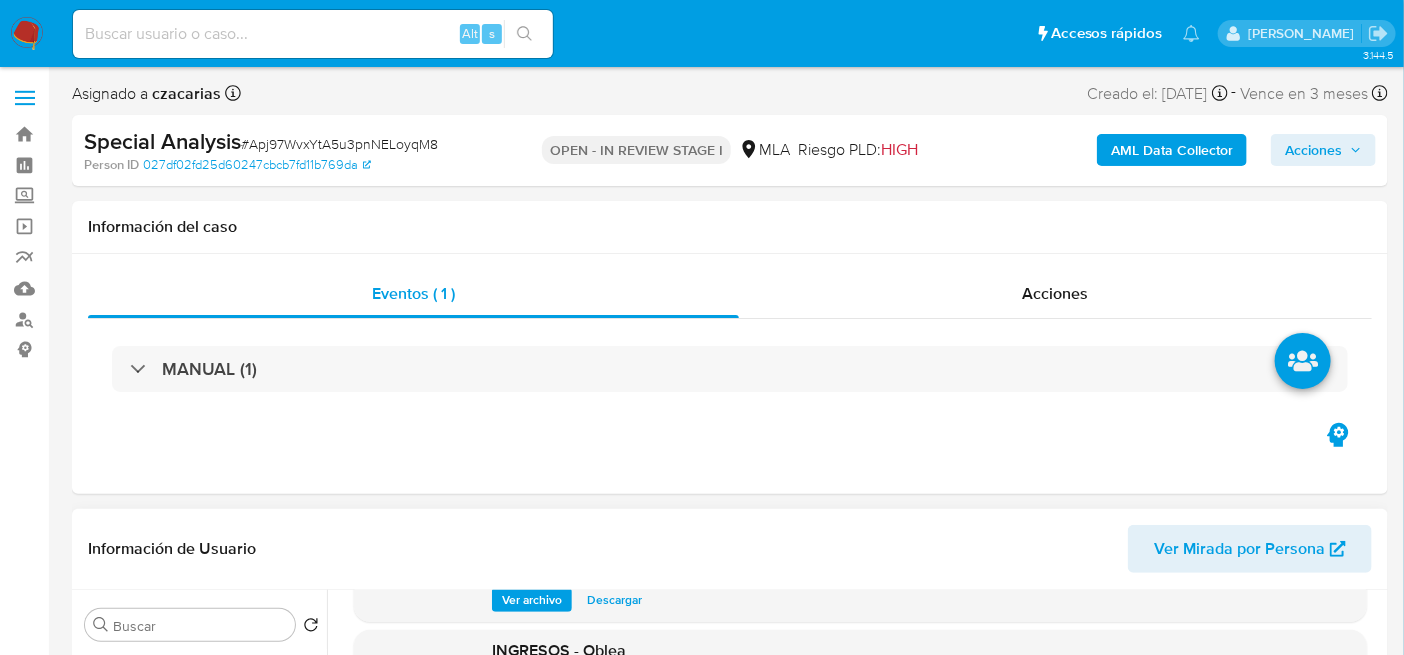 click on "Acciones" at bounding box center [1323, 150] 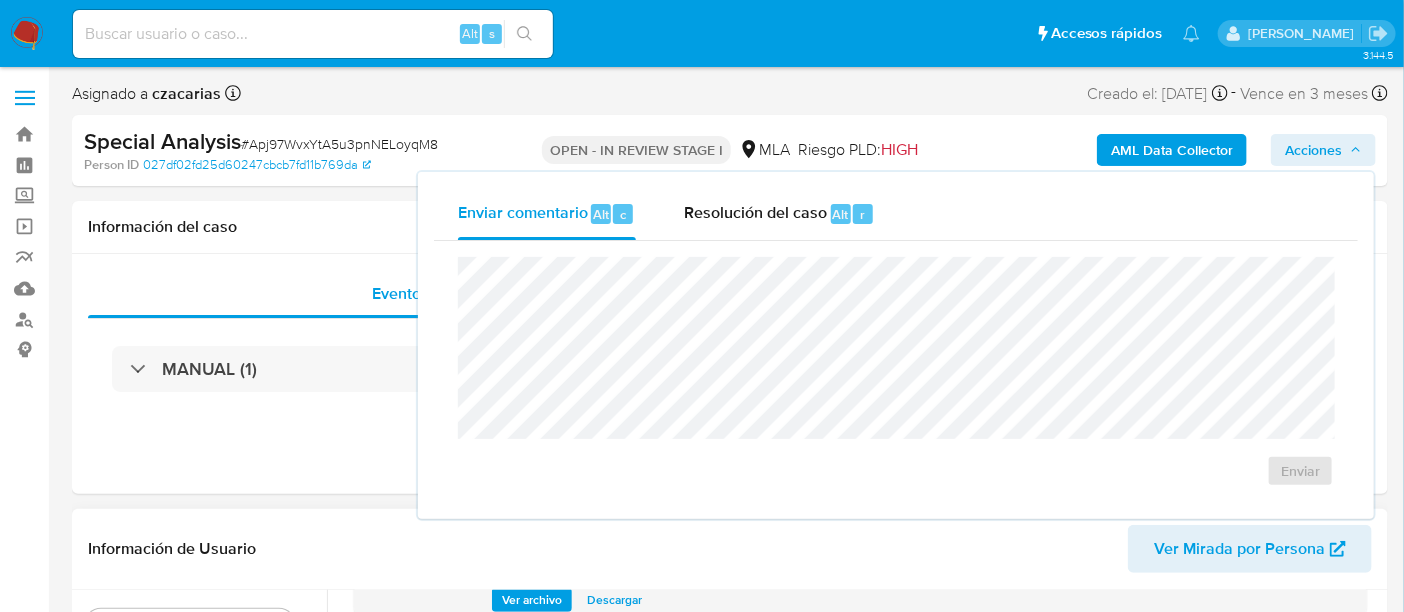 type 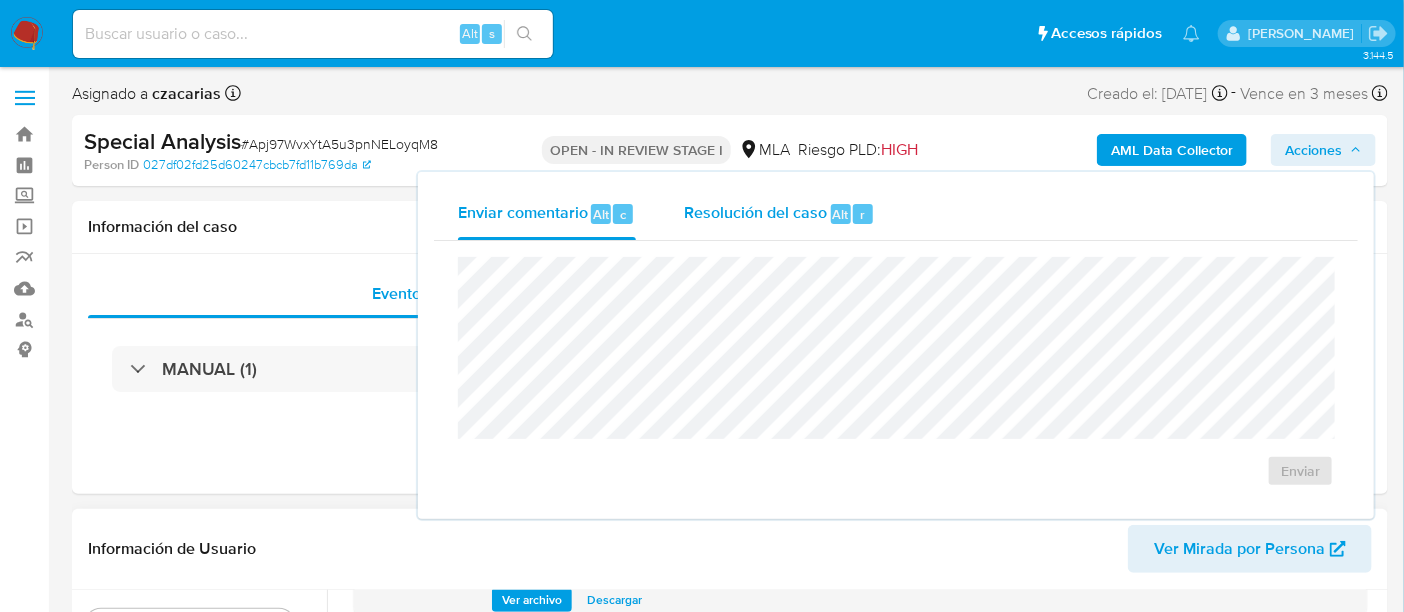 click on "Resolución del caso" at bounding box center (755, 213) 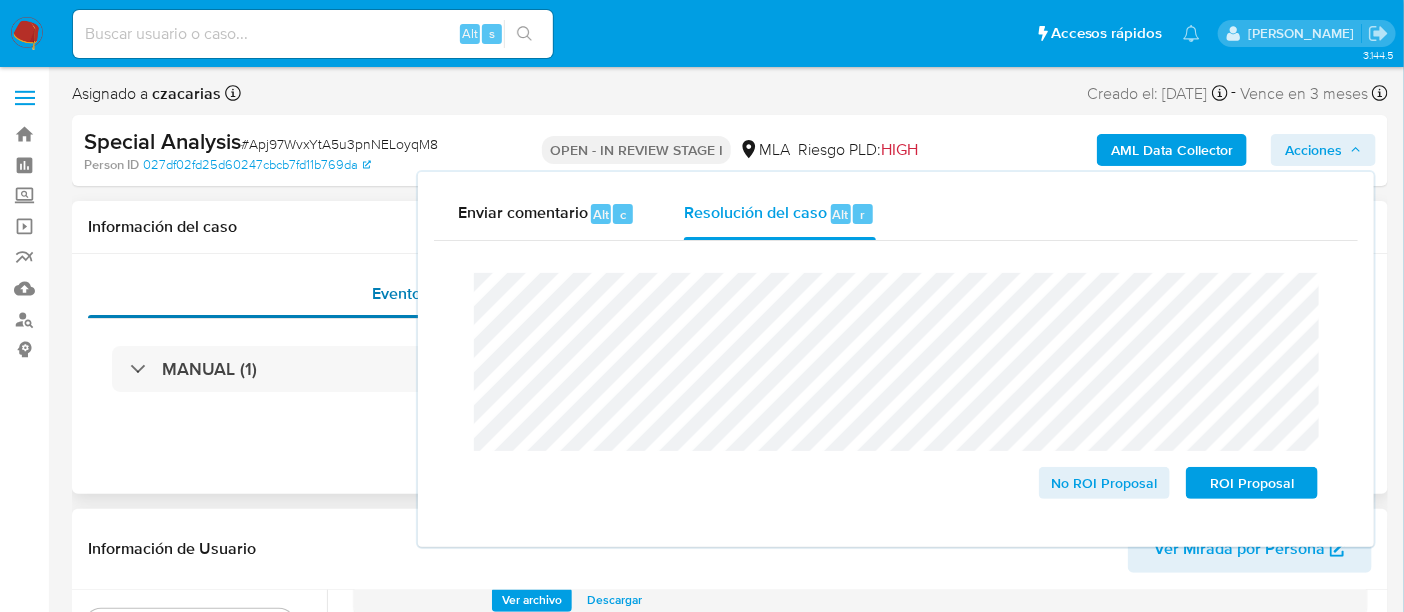 click on "Asignado a   czacarias   Asignado el: 15/07/2025 10:04:58 Creado el: 15/07/2025   Creado el: 15/07/2025 10:04:58 - Vence en 3 meses   Vence el 13/10/2025 10:04:58 Special Analysis # Apj97WvxYtA5u3pnNELoyqM8 Person ID 027df02fd25d60247cbcb7fd11b769da OPEN - IN REVIEW STAGE I  MLA Riesgo PLD:  HIGH AML Data Collector Acciones Enviar comentario Alt c Resolución del caso Alt r Cierre de caso No ROI Proposal ROI Proposal Información del caso Eventos ( 1 ) Acciones MANUAL (1) Información de Usuario Ver Mirada por Persona Buscar   Volver al orden por defecto General KYC Documentación Archivos adjuntos Historial Casos Historial de conversaciones Direcciones Restricciones Nuevo Mundo Lista Interna CVU Anticipos de dinero Cruces y Relaciones Créditos Cuentas Bancarias Datos Modificados Devices Geolocation Dispositivos Point Fecha Compliant Historial Riesgo PLD IV Challenges Información de accesos Insurtech Inversiones Items Listas Externas Marcas AML Perfiles Tarjetas .XLSX OTROS - Movimientos-145191137 Analista:" at bounding box center [730, 2104] 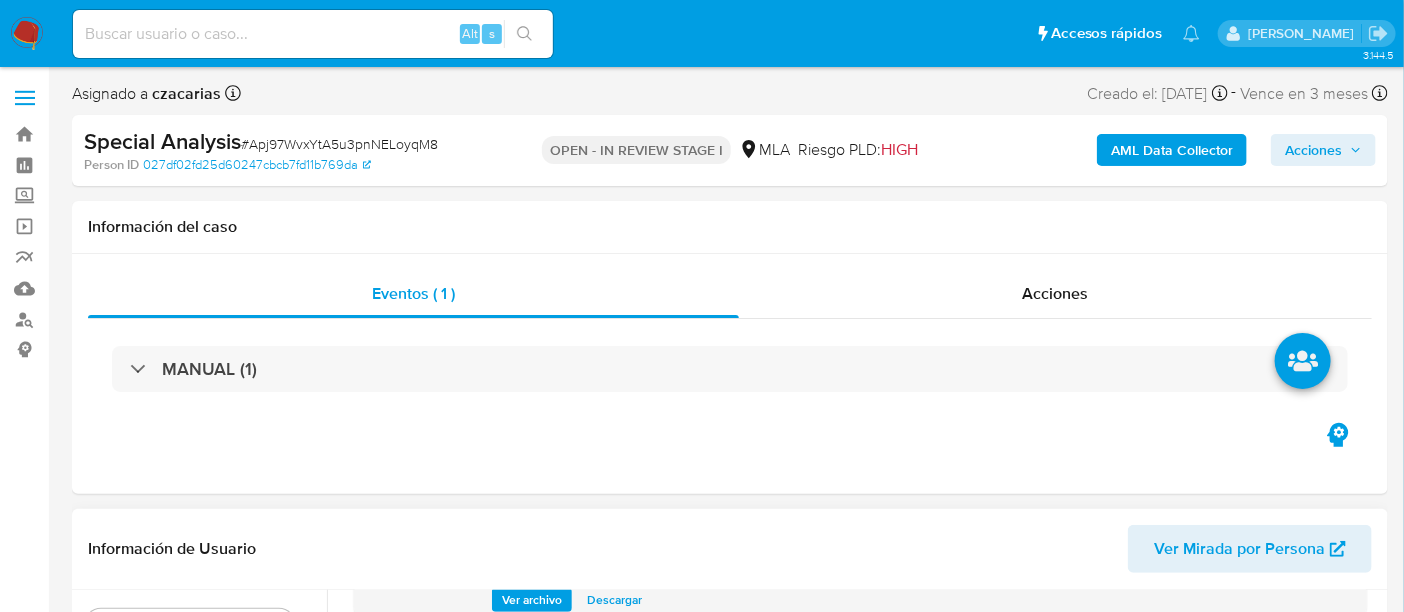 click 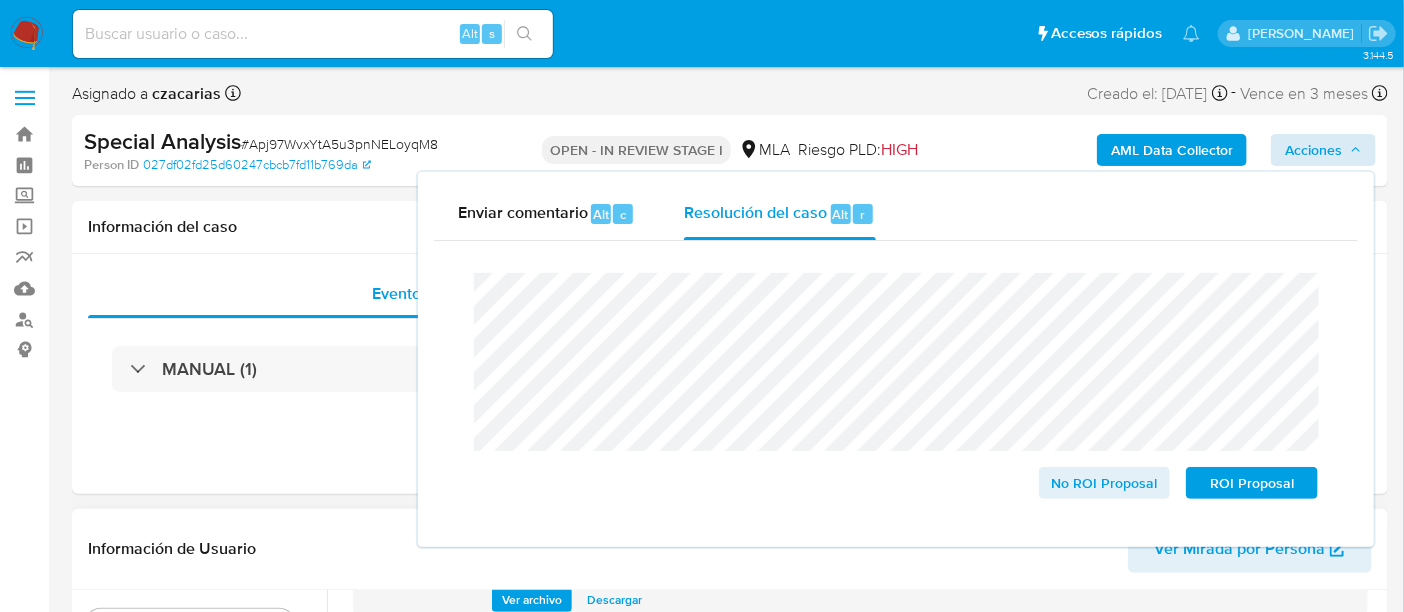 click on "Cierre de caso No ROI Proposal ROI Proposal" at bounding box center [896, 386] 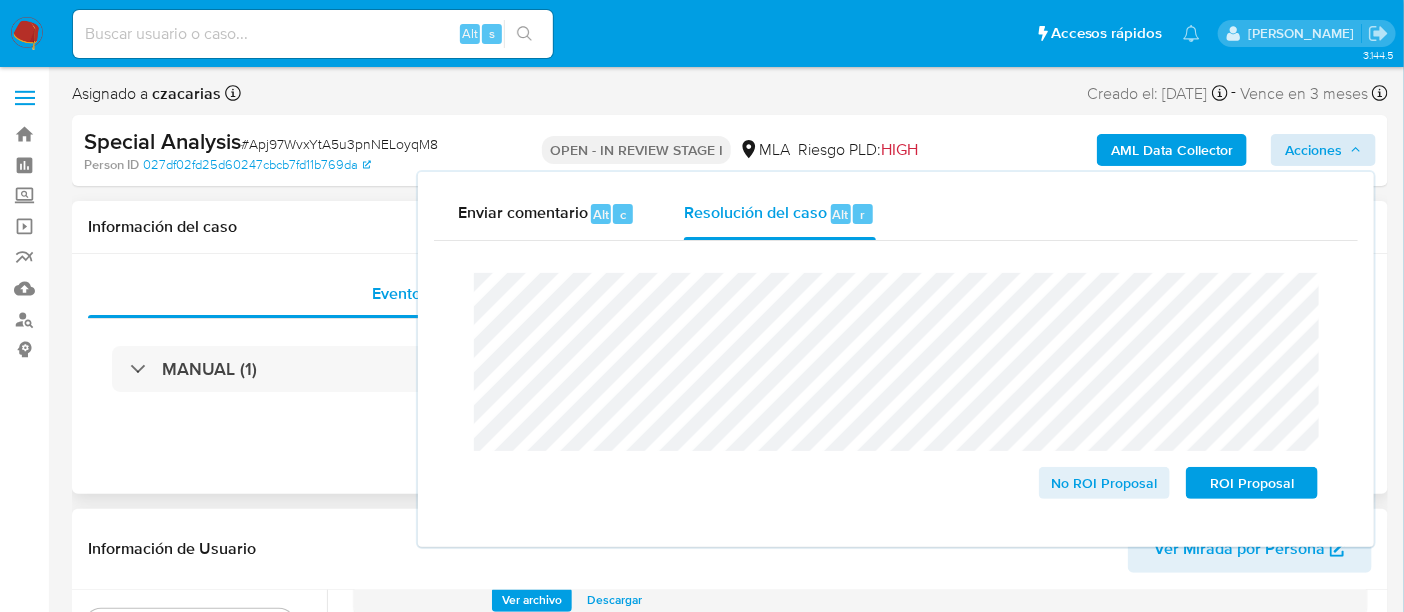 click on "Eventos ( 1 ) Acciones MANUAL (1)" at bounding box center (730, 374) 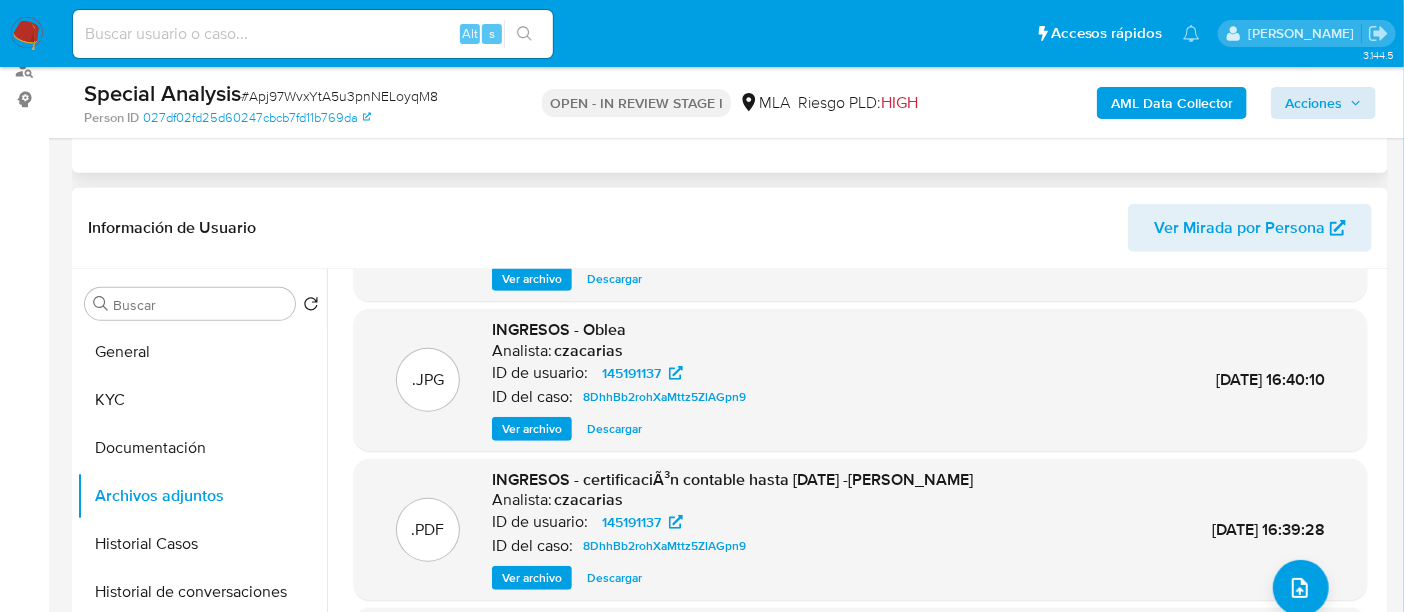 scroll, scrollTop: 374, scrollLeft: 0, axis: vertical 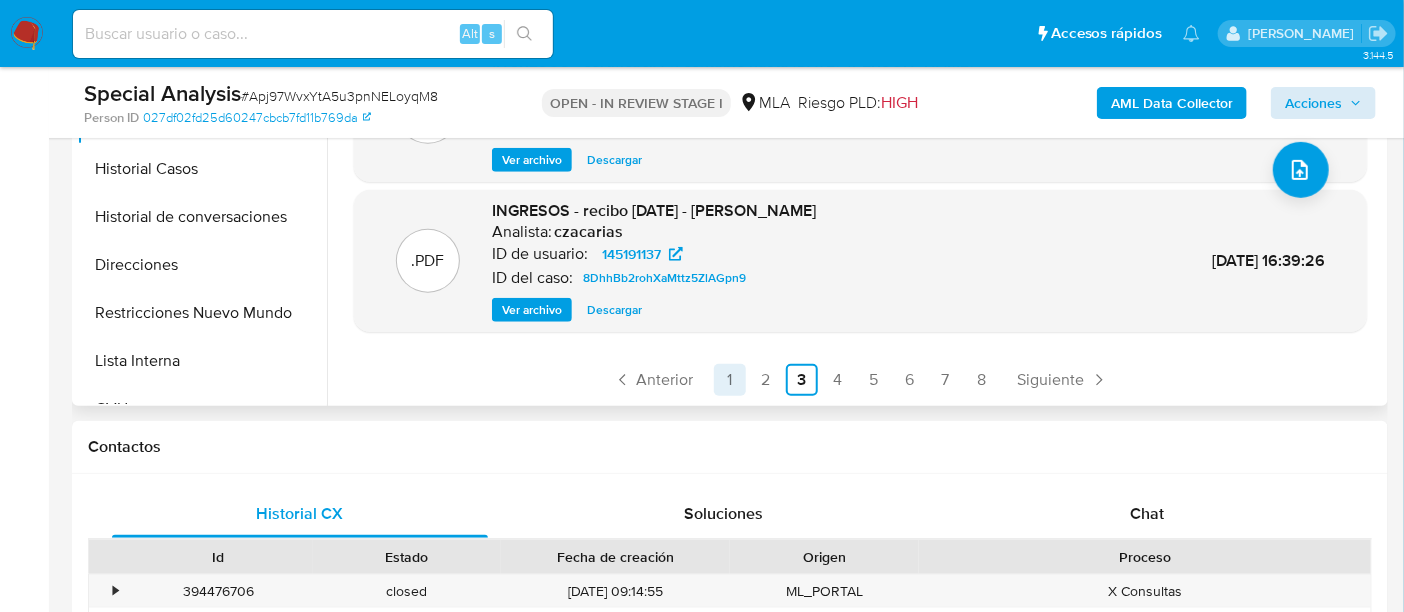 click on "1" at bounding box center [730, 380] 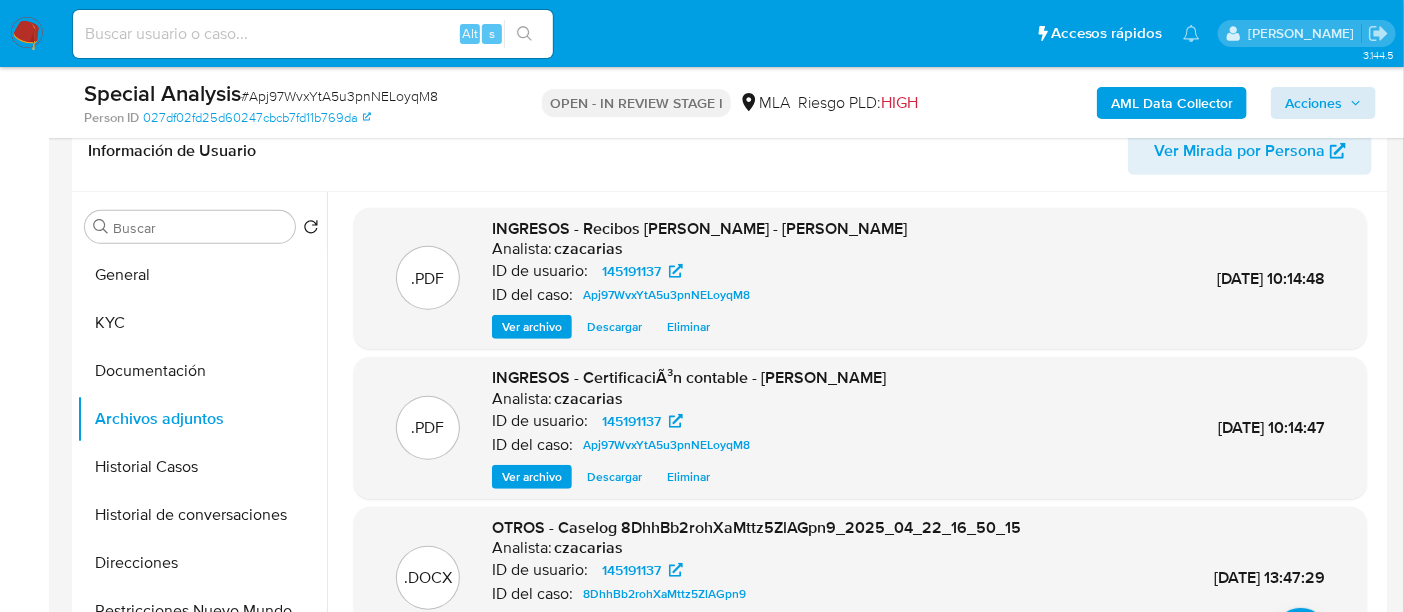 scroll, scrollTop: 250, scrollLeft: 0, axis: vertical 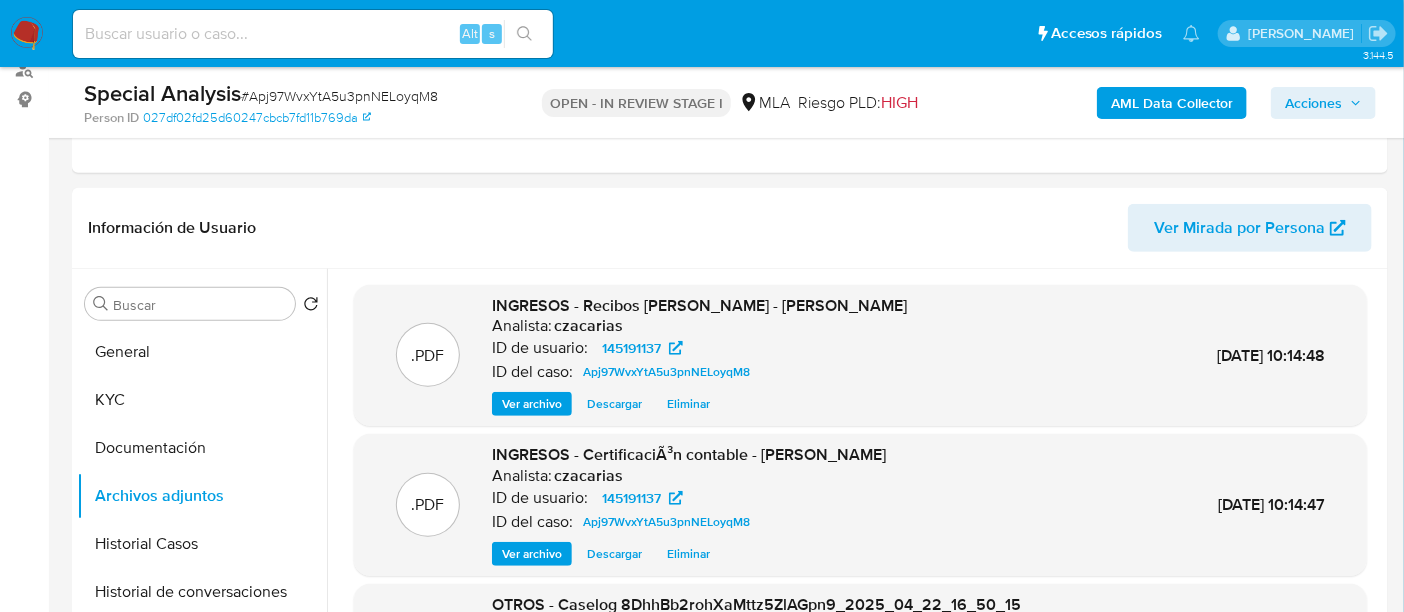 click on "Acciones" at bounding box center (1323, 103) 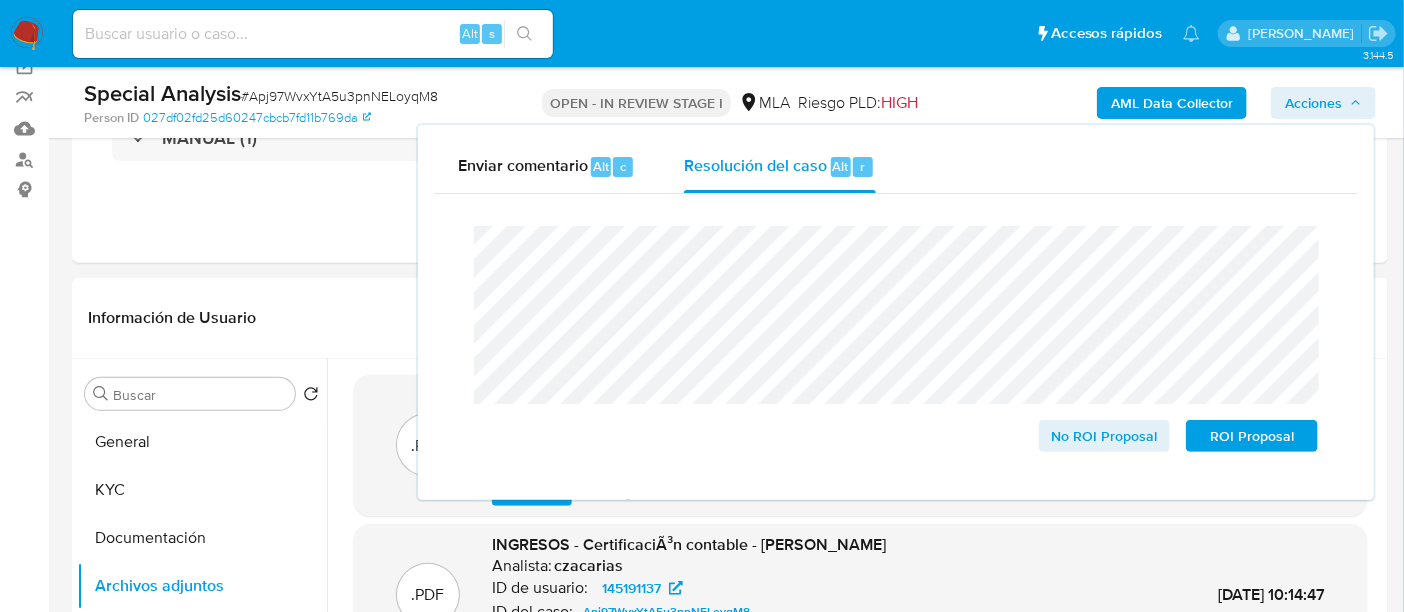 scroll, scrollTop: 125, scrollLeft: 0, axis: vertical 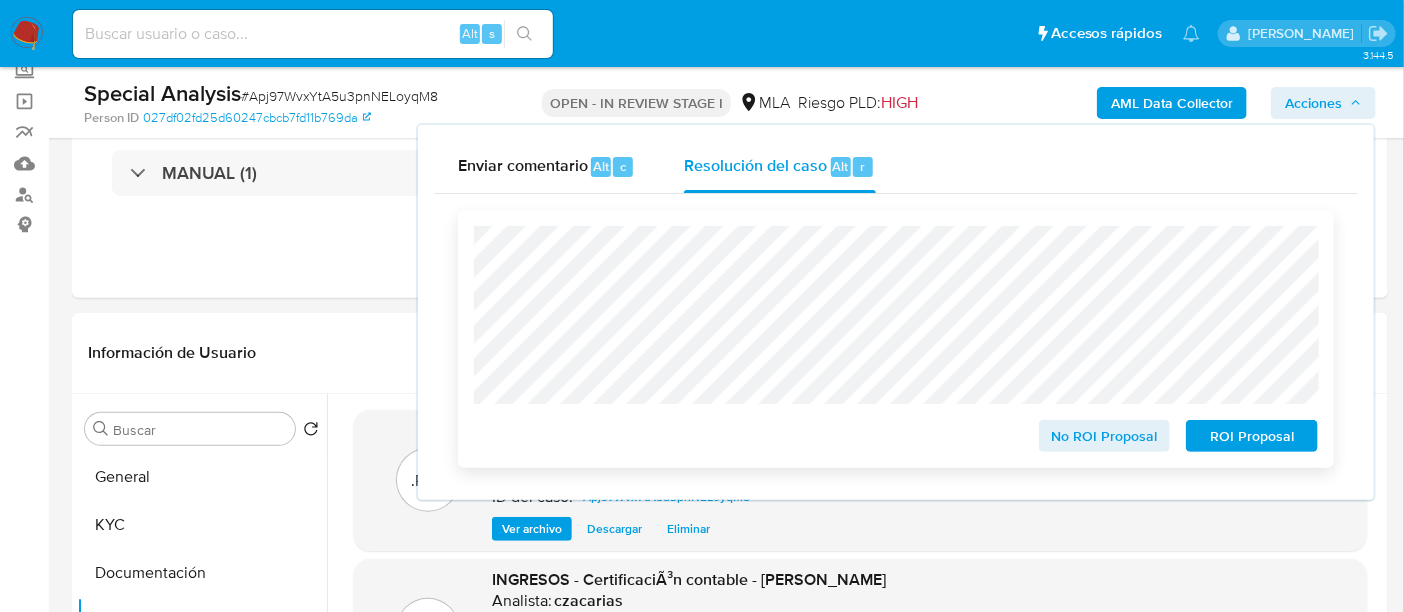 click on "No ROI Proposal ROI Proposal" at bounding box center (896, 339) 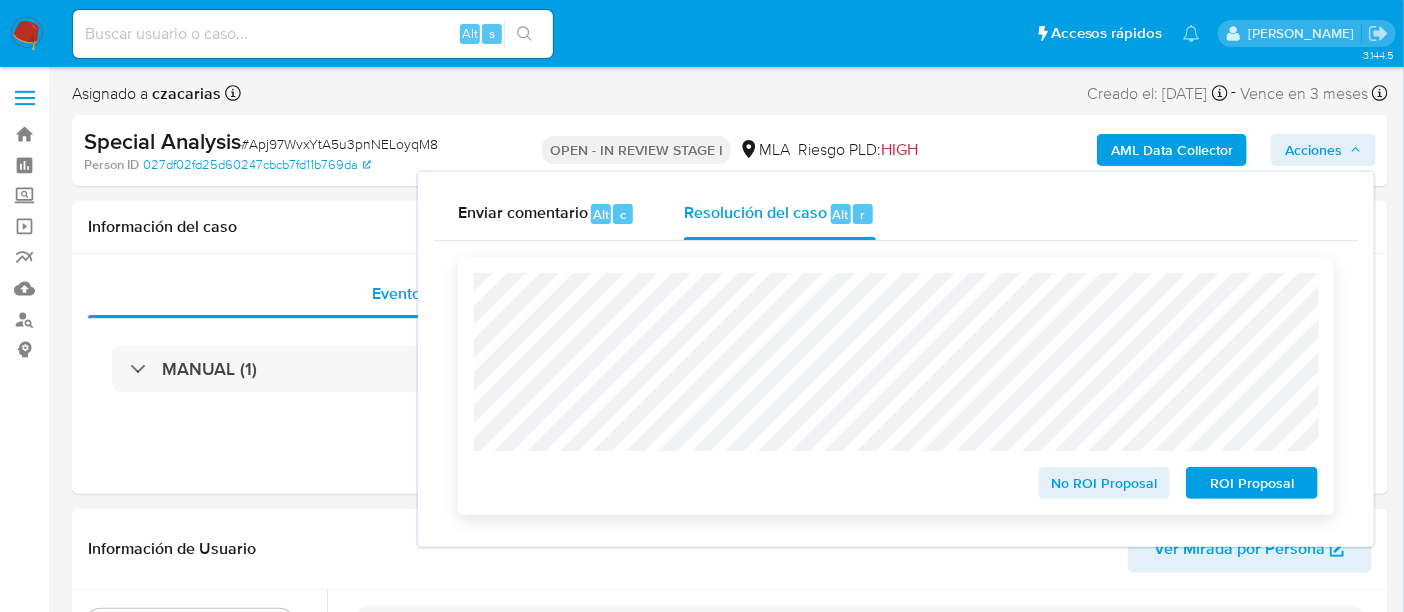 click on "No ROI Proposal" at bounding box center (1105, 483) 